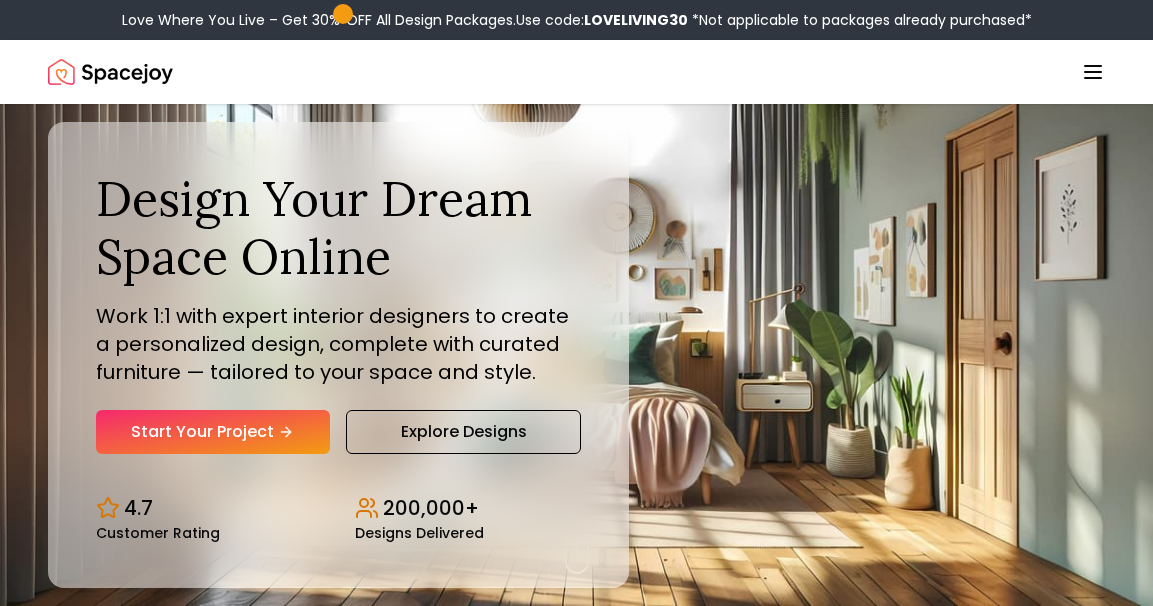 scroll, scrollTop: 0, scrollLeft: 0, axis: both 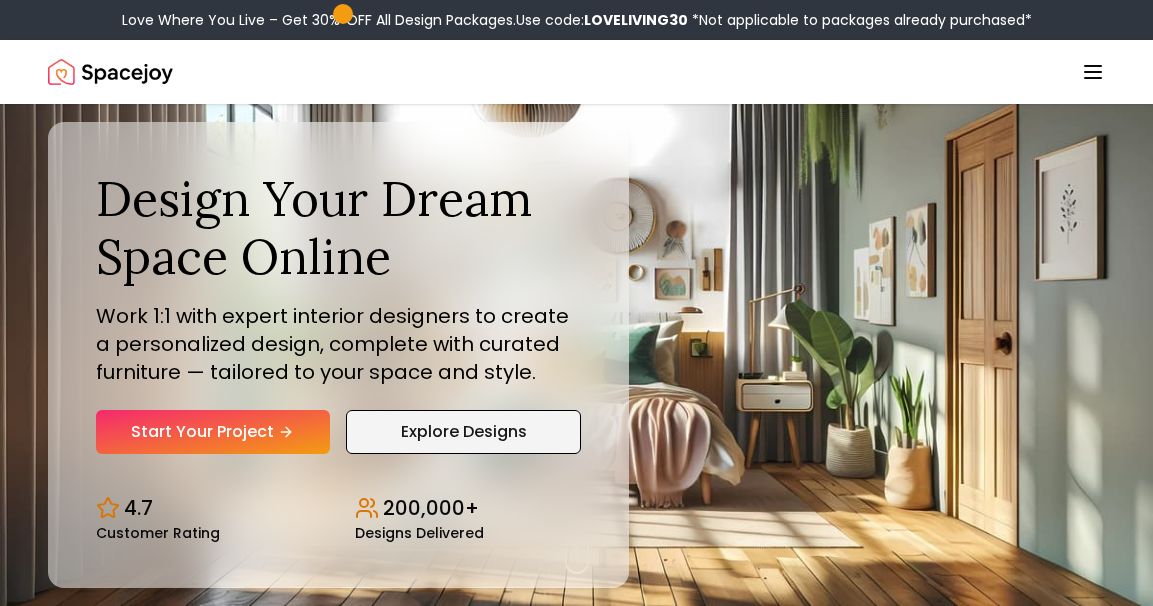 click on "Explore Designs" at bounding box center (464, 432) 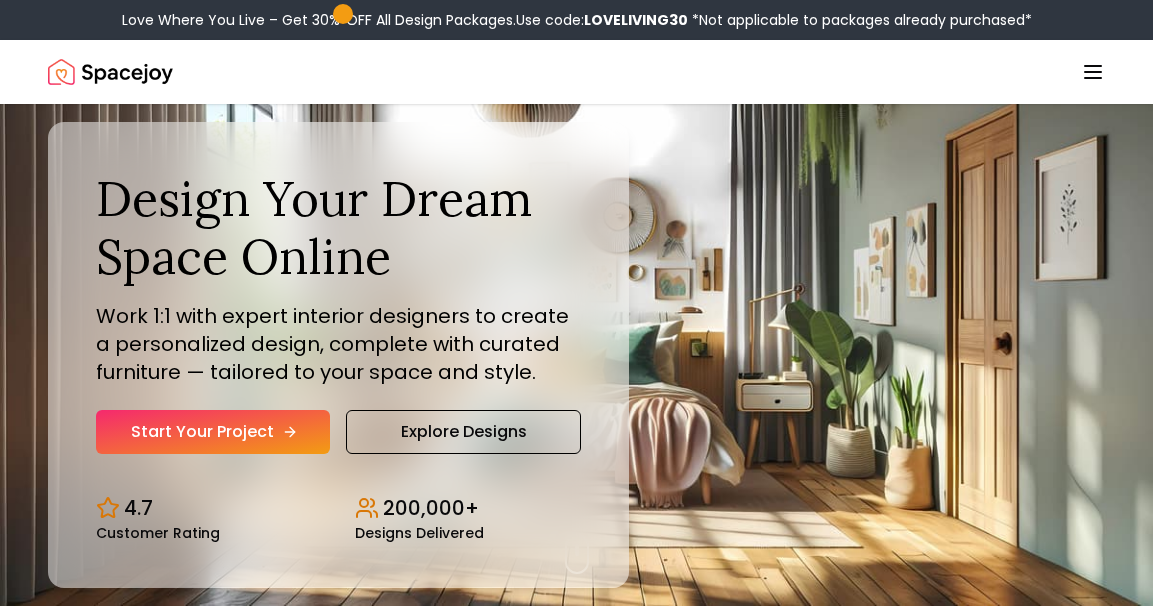 click on "Start Your Project" at bounding box center (213, 432) 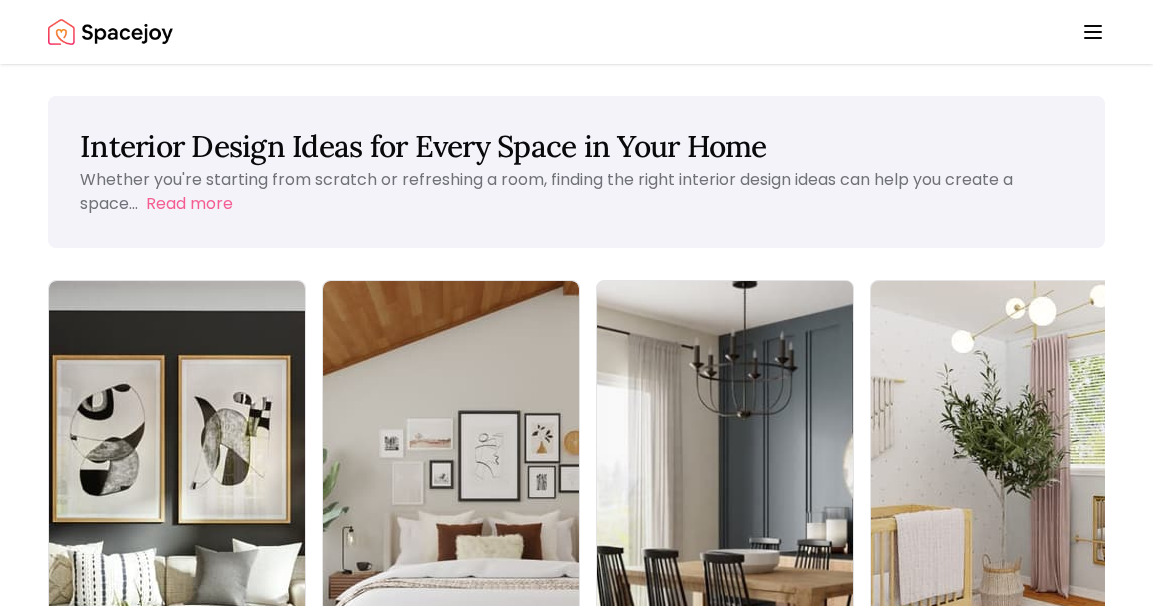 scroll, scrollTop: 0, scrollLeft: 0, axis: both 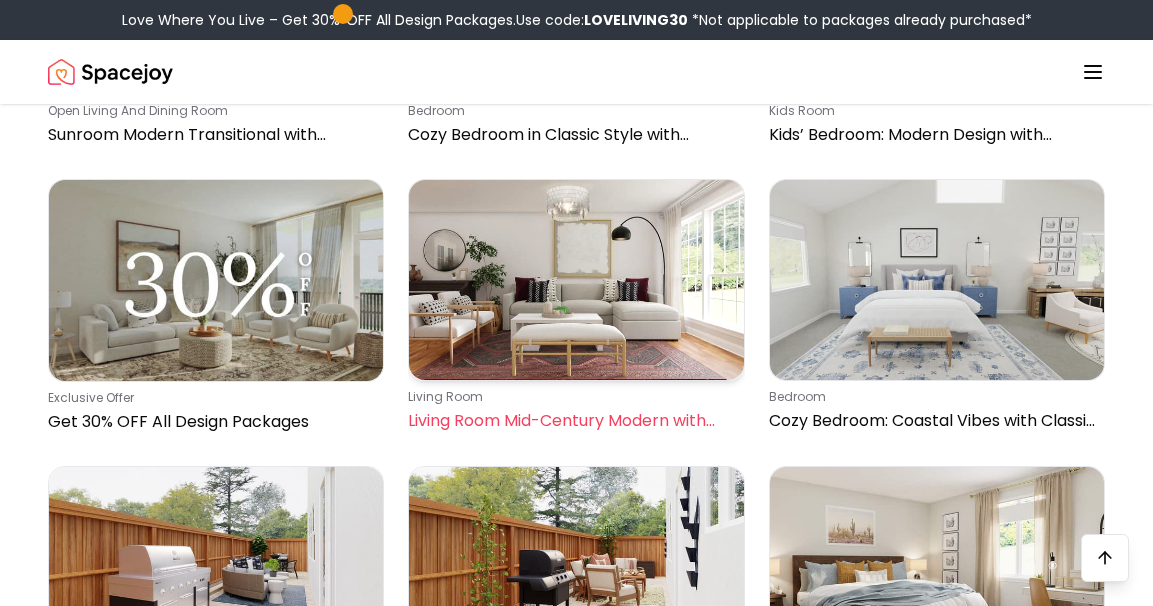 click at bounding box center [576, 280] 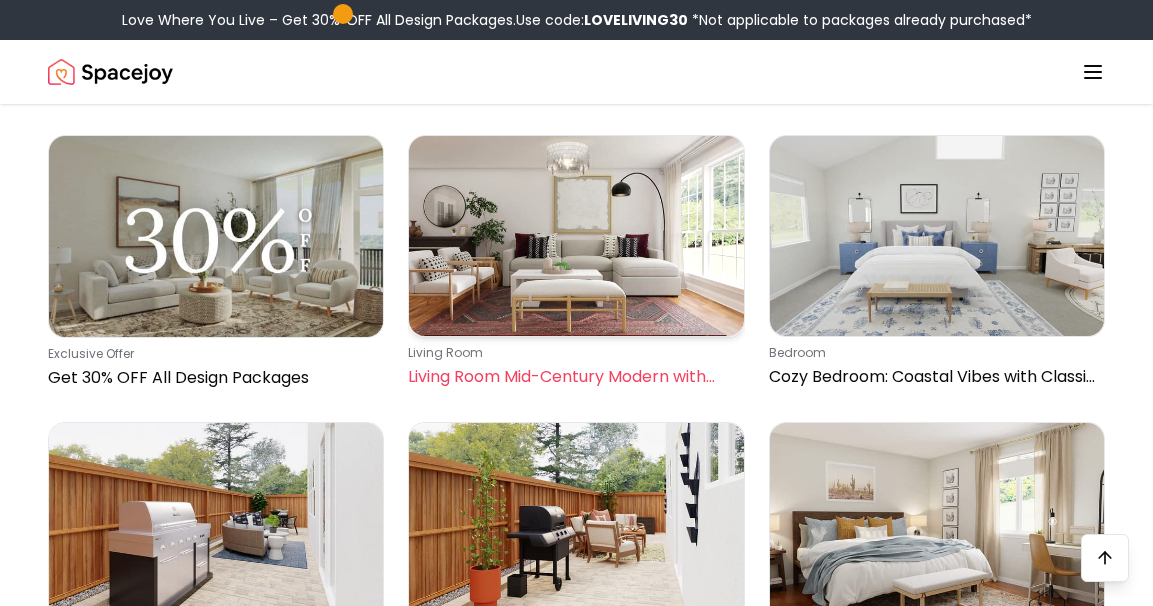 scroll, scrollTop: 848, scrollLeft: 0, axis: vertical 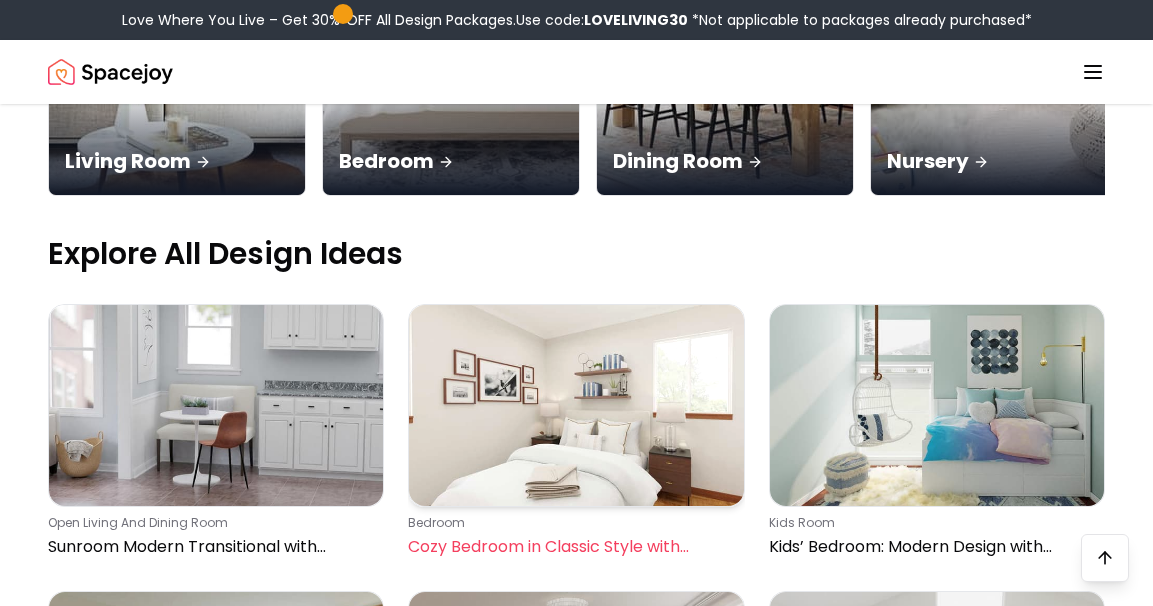 click at bounding box center (576, 405) 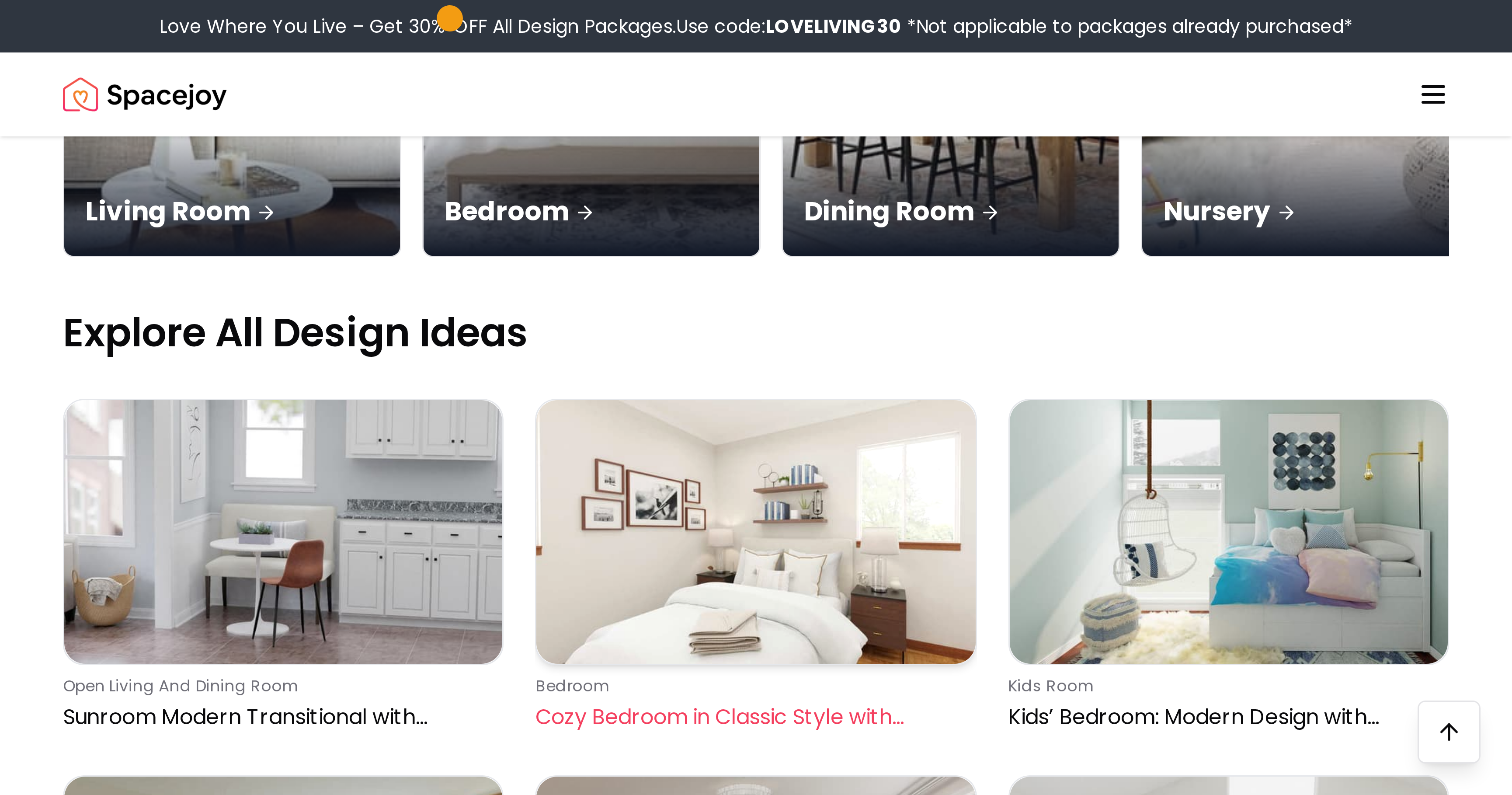 scroll, scrollTop: 252, scrollLeft: 0, axis: vertical 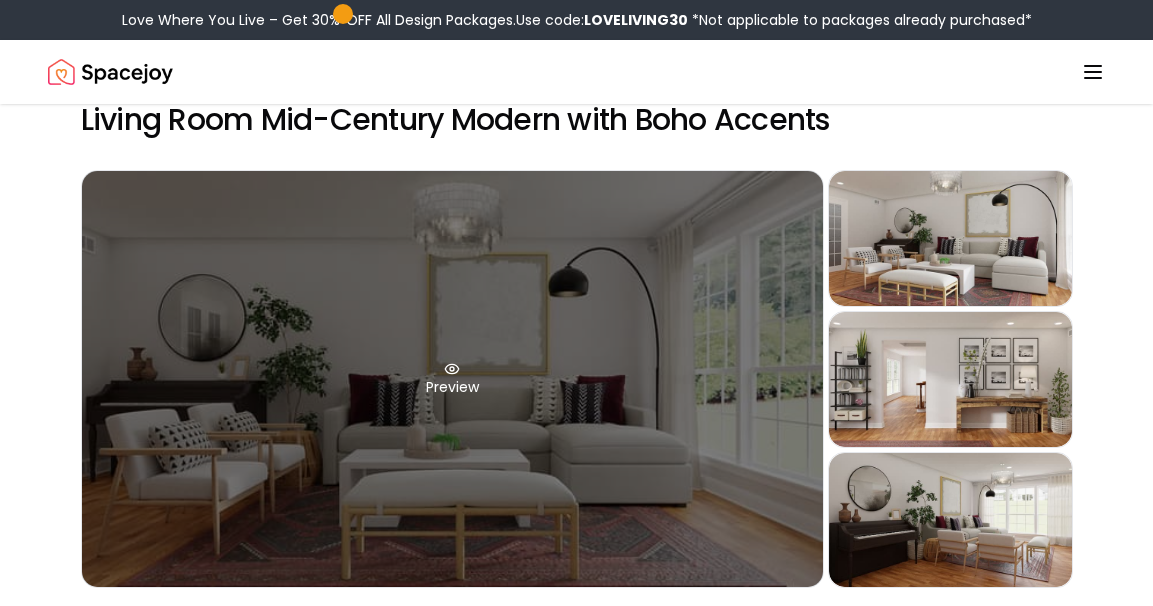 click on "Preview" at bounding box center [452, 379] 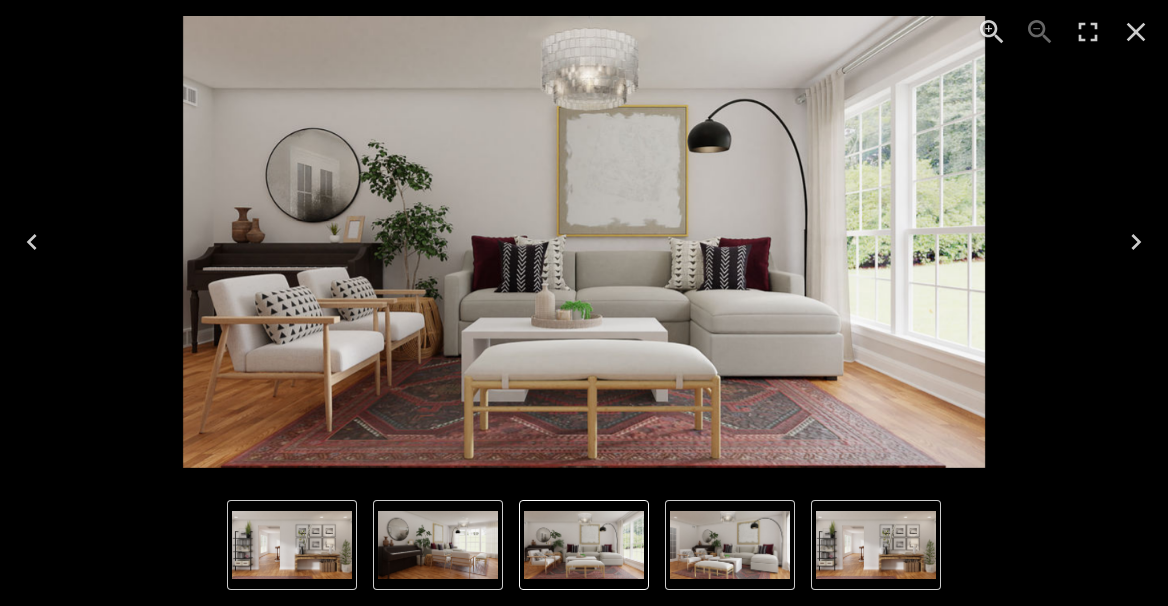 click at bounding box center (438, 545) 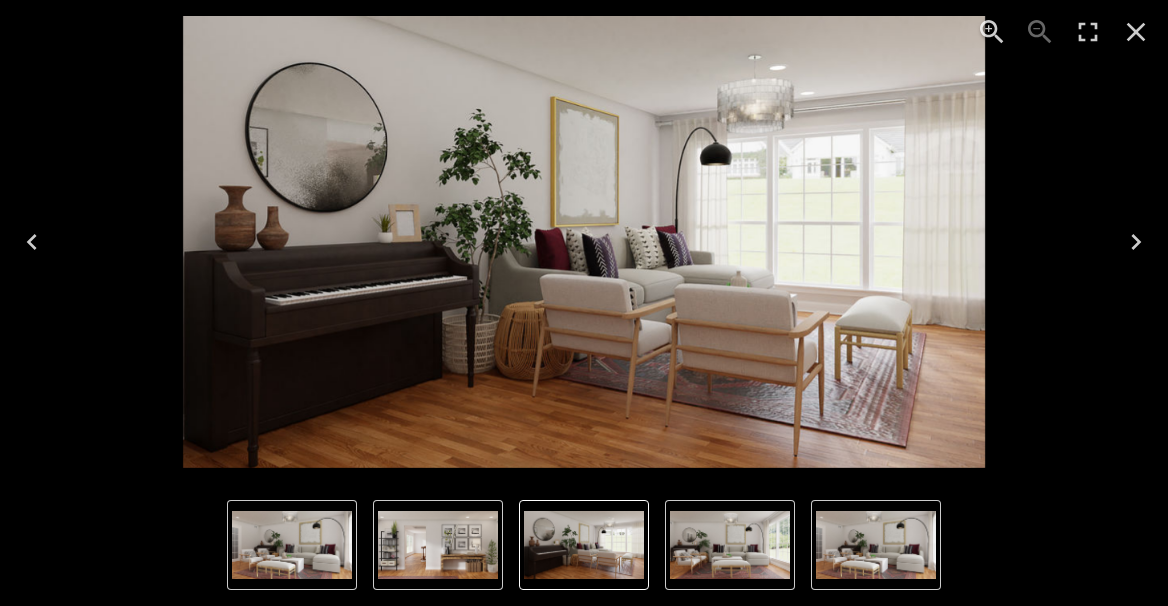 click 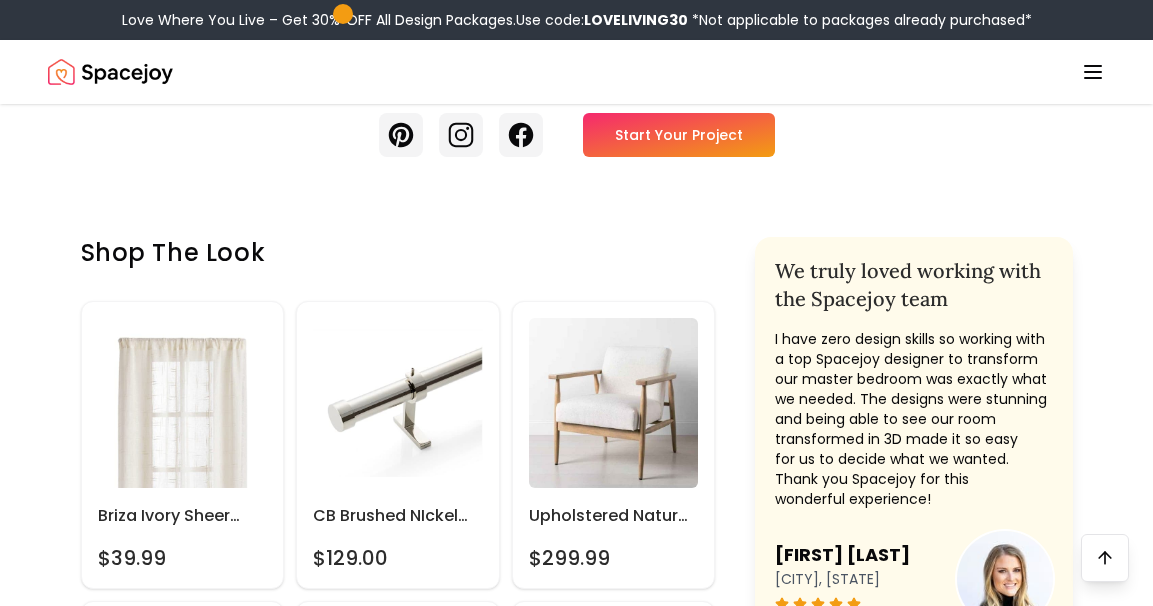 scroll, scrollTop: 613, scrollLeft: 0, axis: vertical 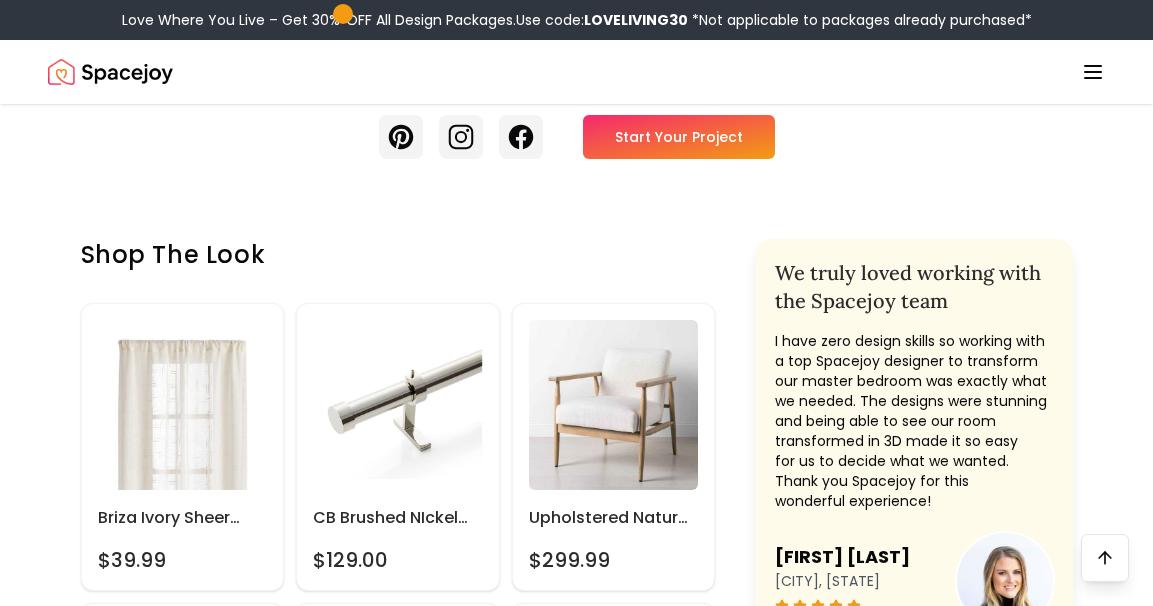 click on "Start Your Project" at bounding box center (679, 137) 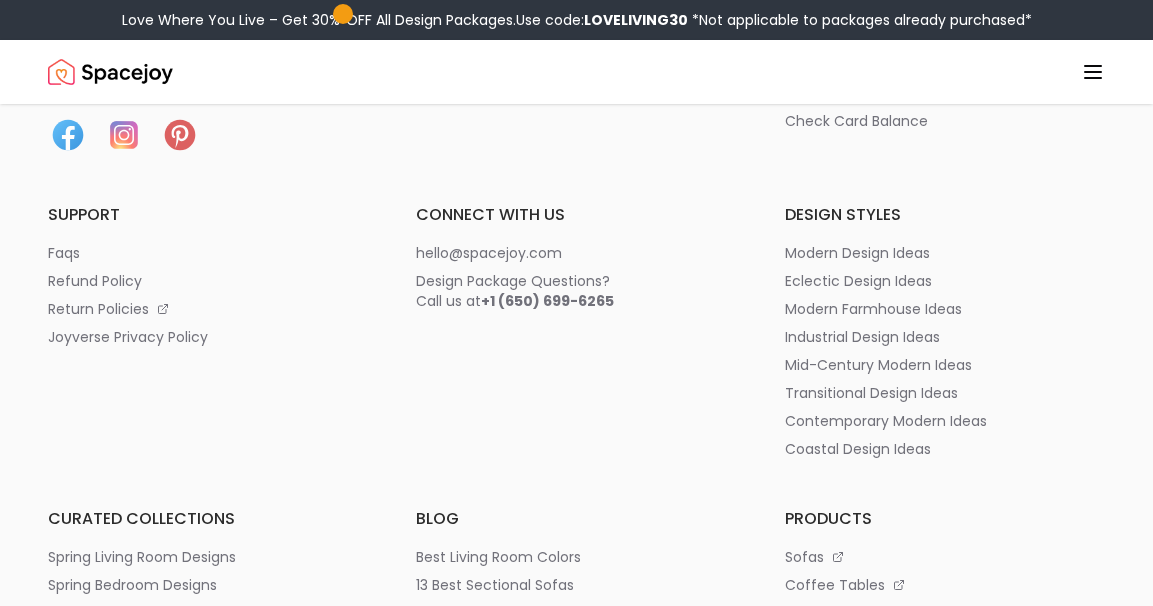 scroll, scrollTop: 158, scrollLeft: 0, axis: vertical 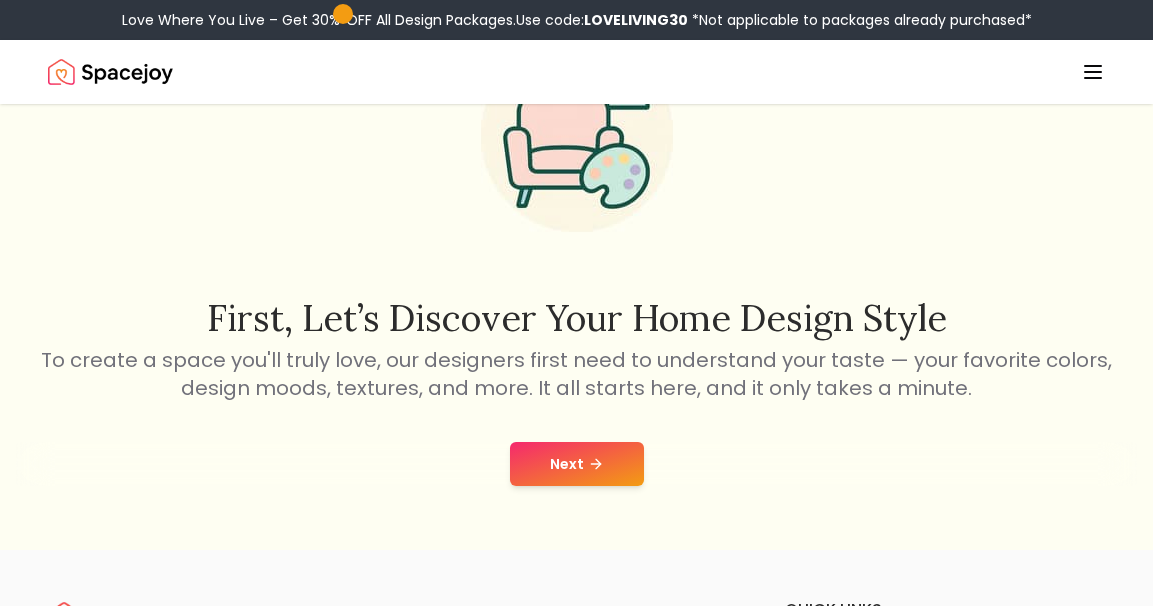 click on "Next" at bounding box center [577, 464] 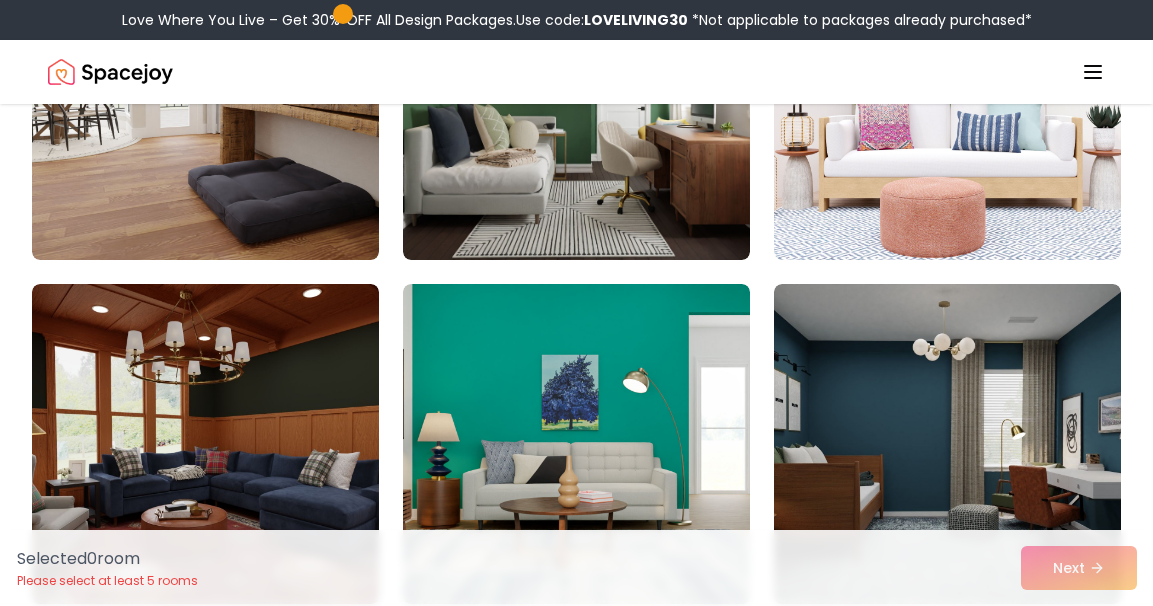 scroll, scrollTop: 0, scrollLeft: 0, axis: both 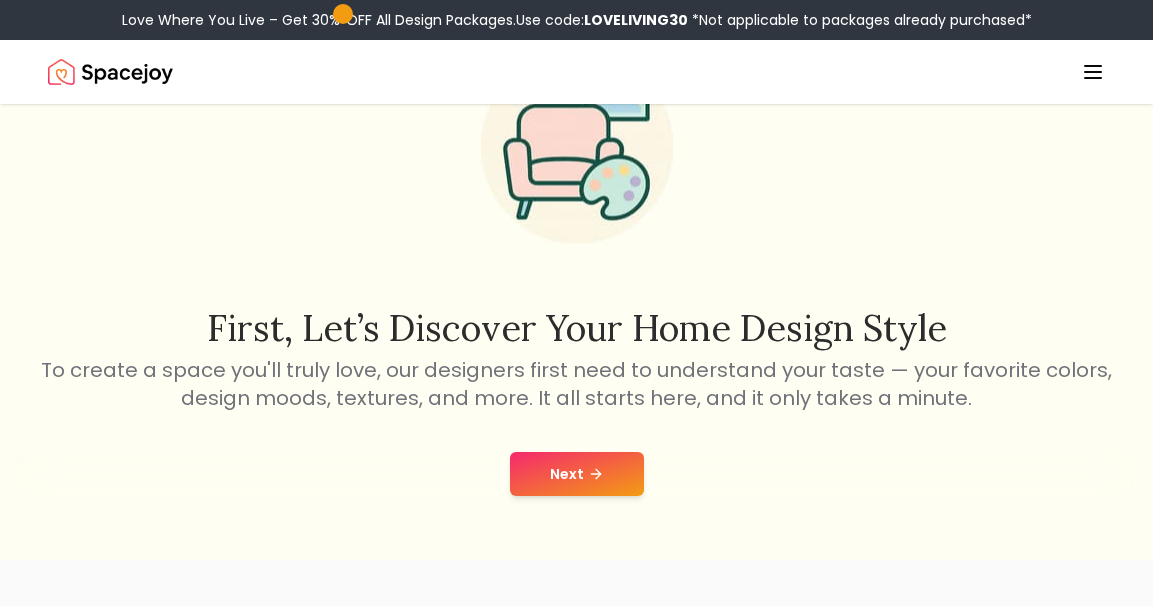 click on "Next" at bounding box center [577, 474] 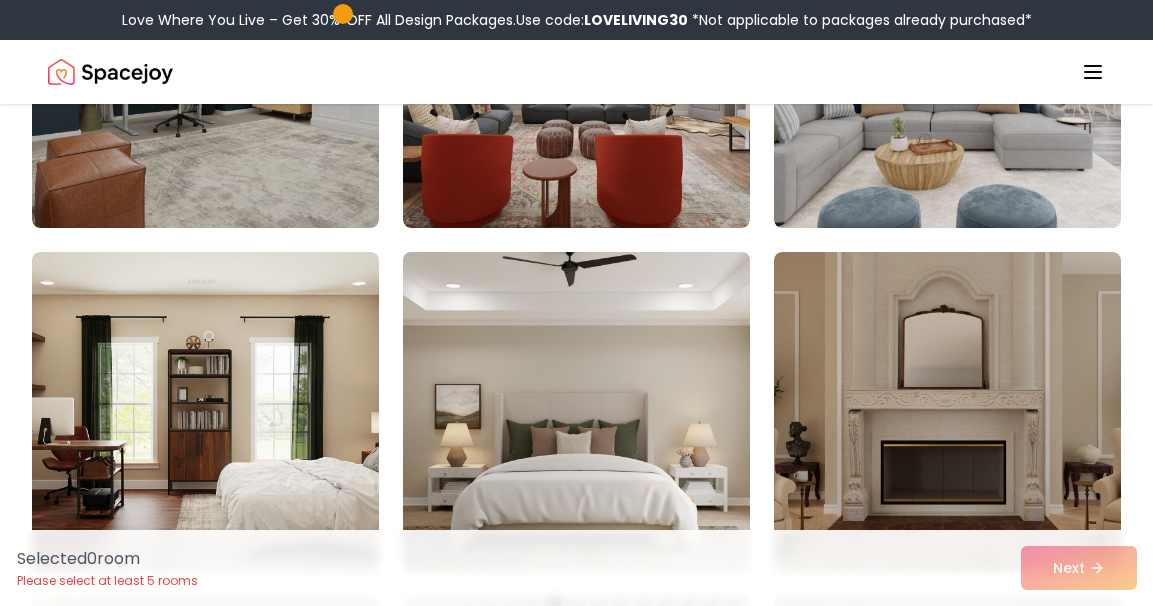 scroll, scrollTop: 1488, scrollLeft: 0, axis: vertical 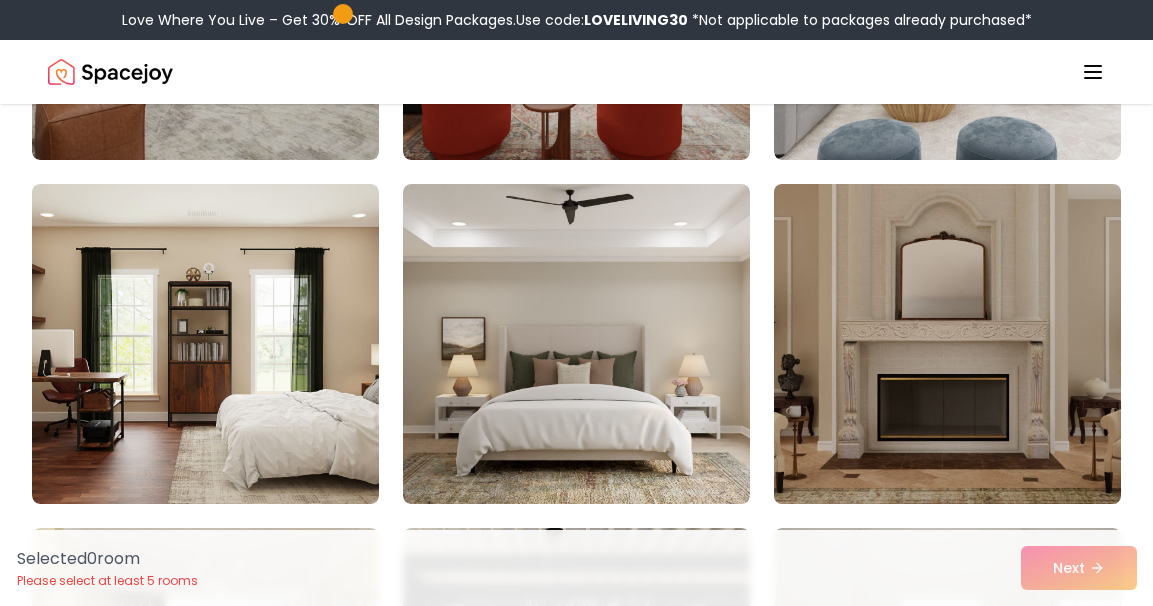 click at bounding box center [947, 344] 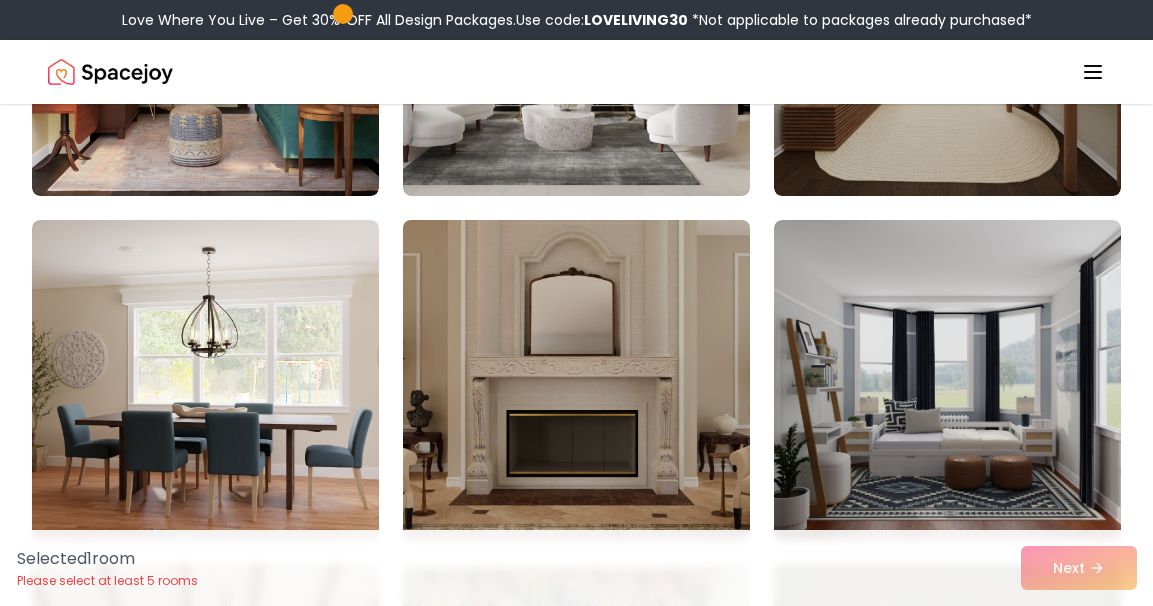 scroll, scrollTop: 2534, scrollLeft: 0, axis: vertical 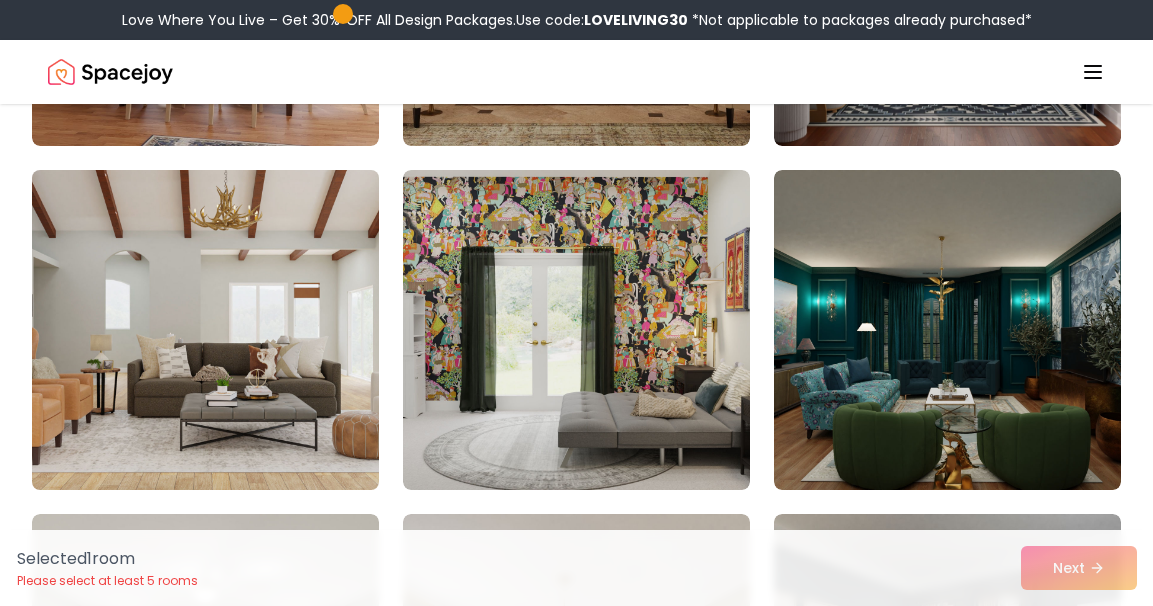 click at bounding box center (205, 330) 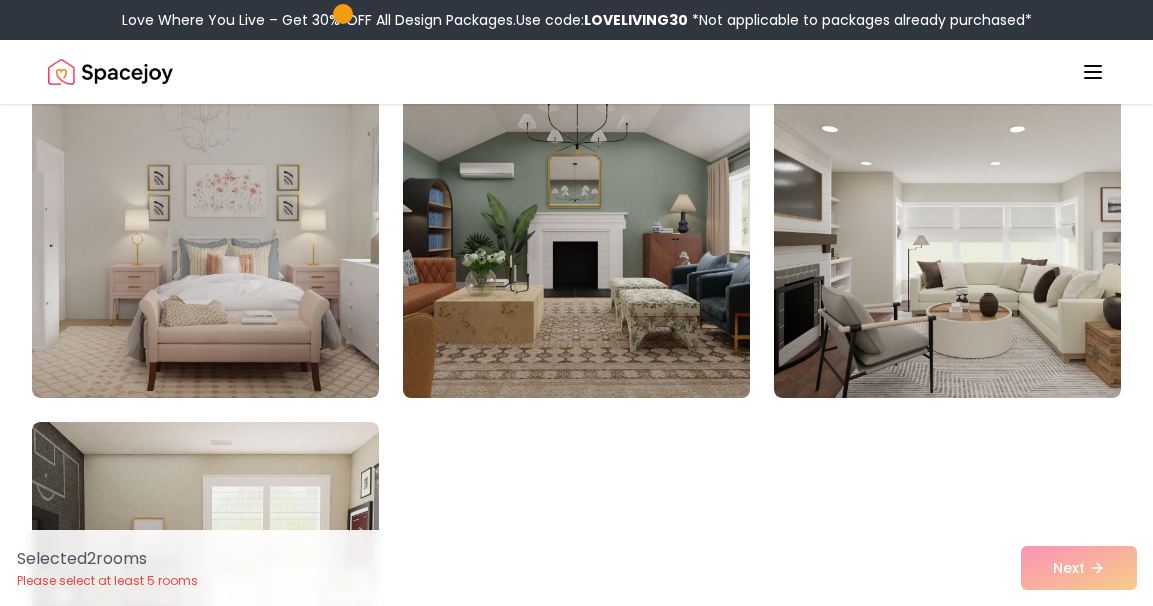 scroll, scrollTop: 4406, scrollLeft: 0, axis: vertical 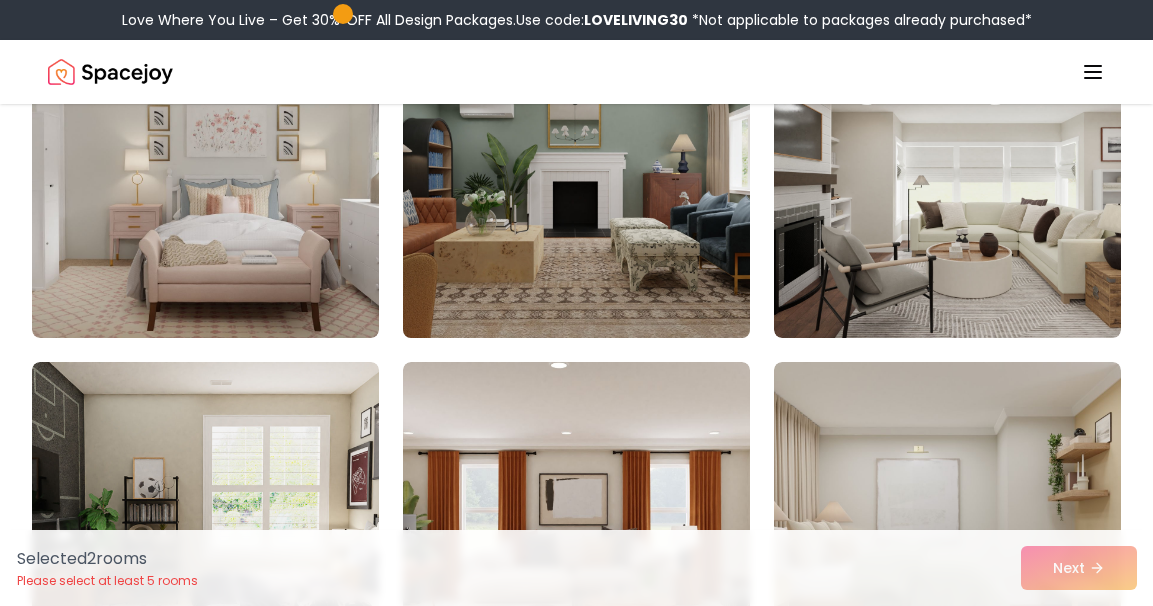 click at bounding box center (576, 178) 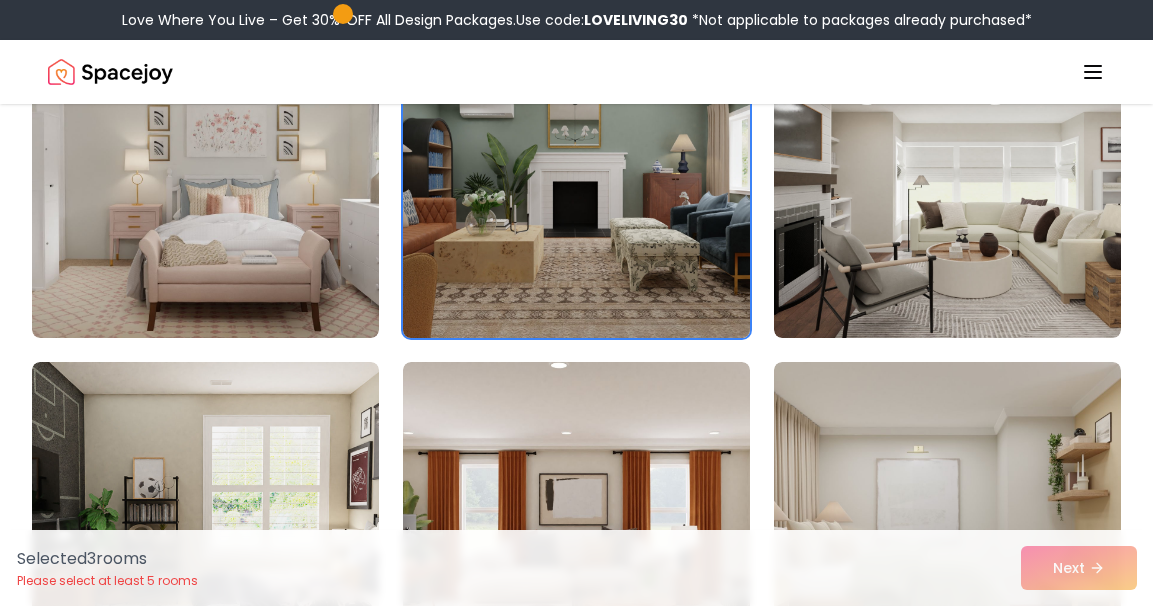 scroll, scrollTop: 4220, scrollLeft: 0, axis: vertical 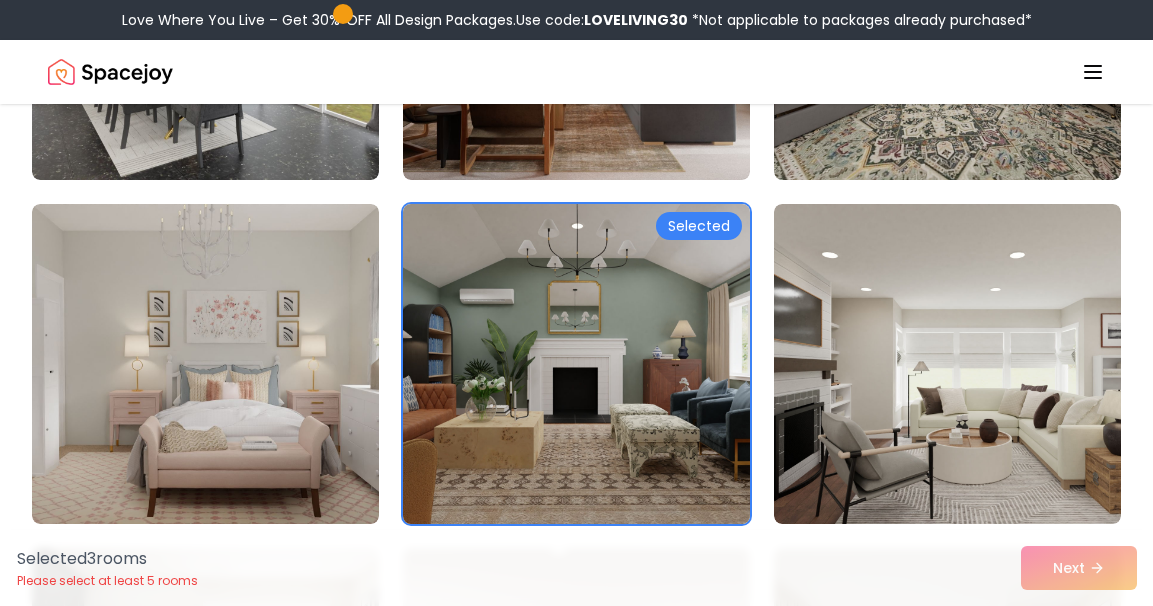 click on "Selected" at bounding box center (699, 226) 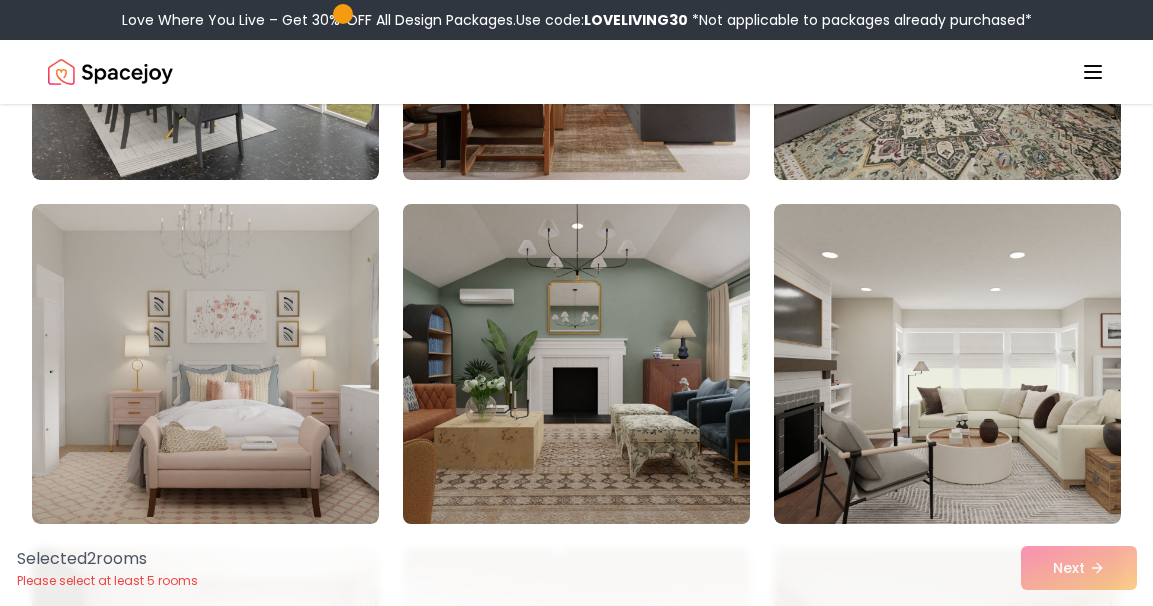 click at bounding box center (576, 364) 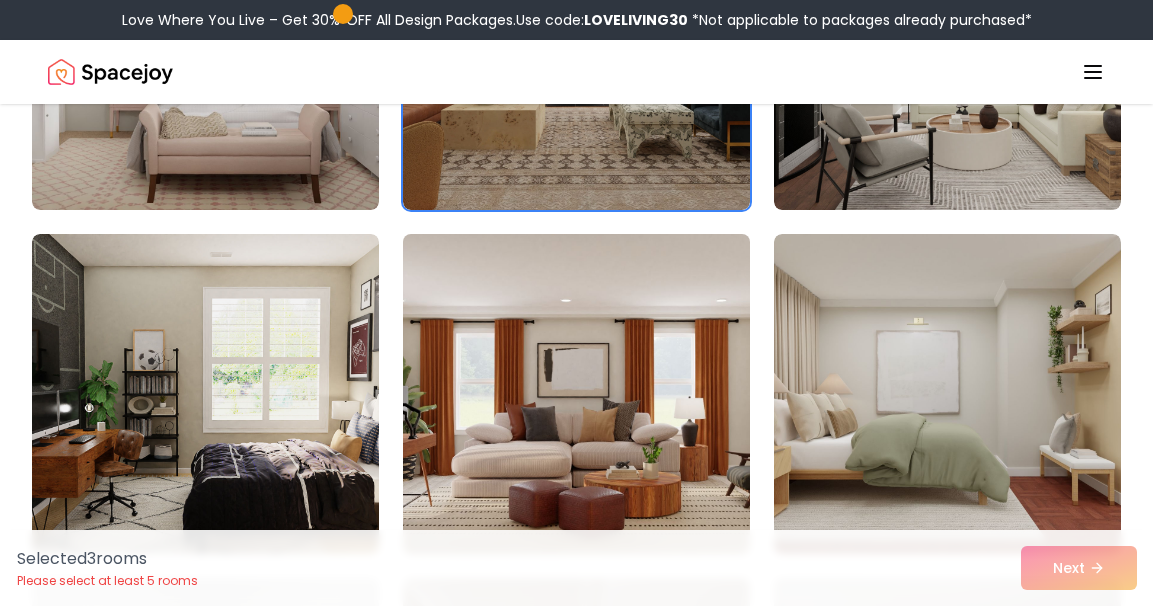 scroll, scrollTop: 4522, scrollLeft: 0, axis: vertical 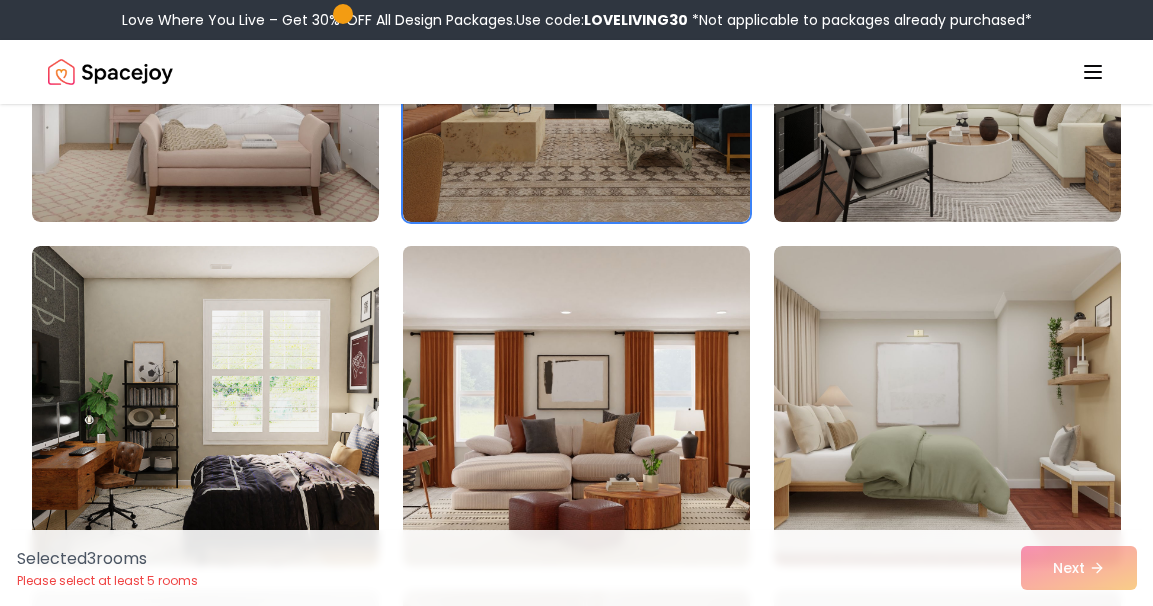click at bounding box center (576, 406) 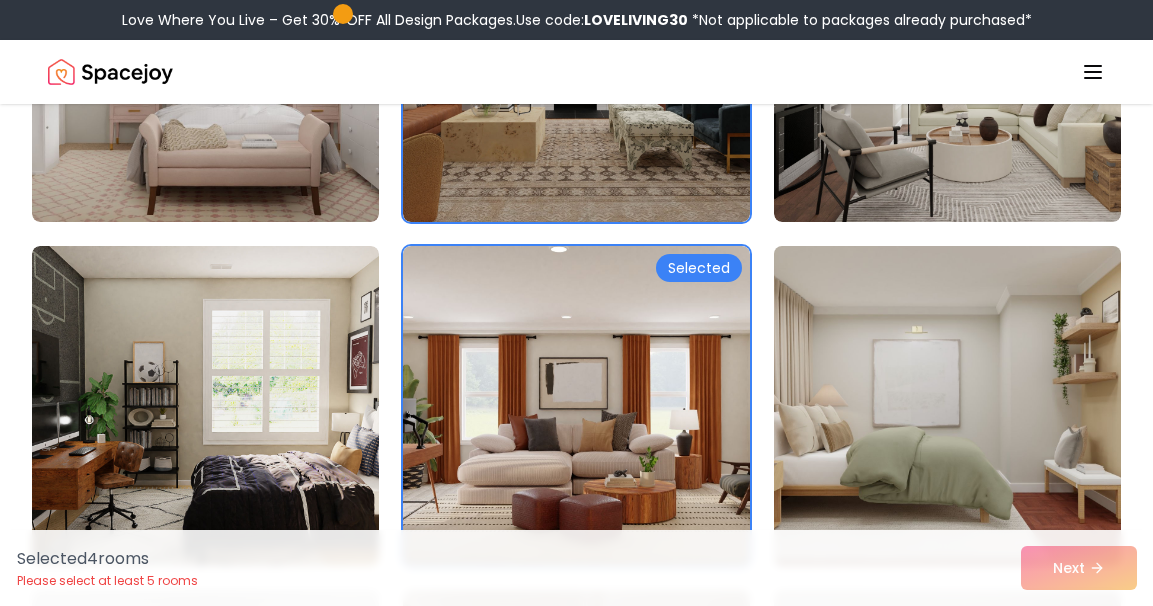 click at bounding box center (947, 406) 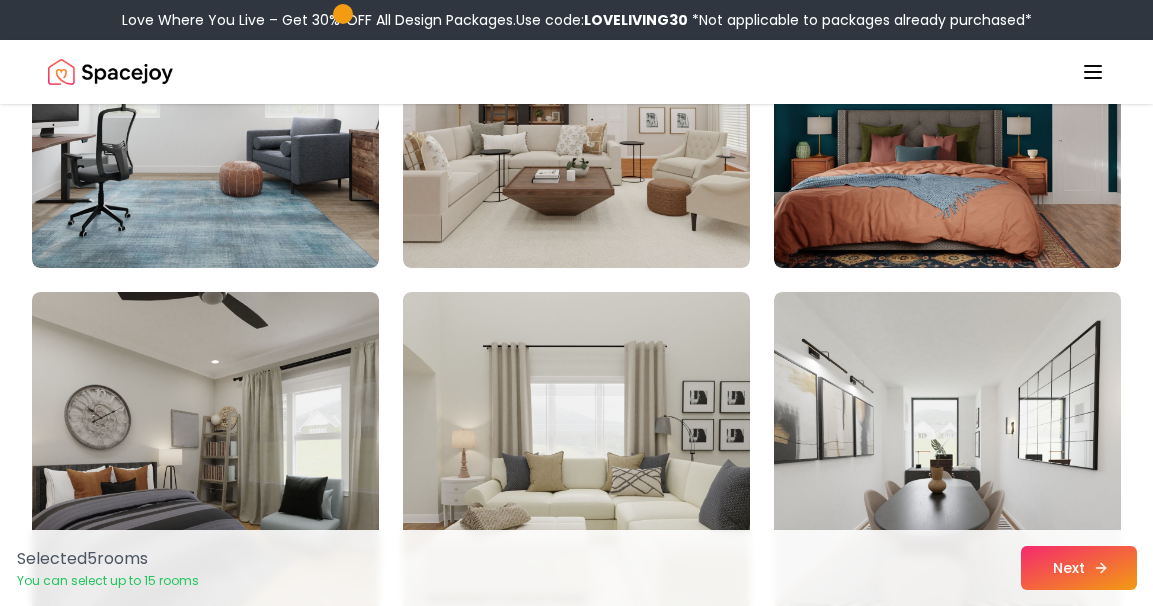 click on "Next" at bounding box center [1079, 568] 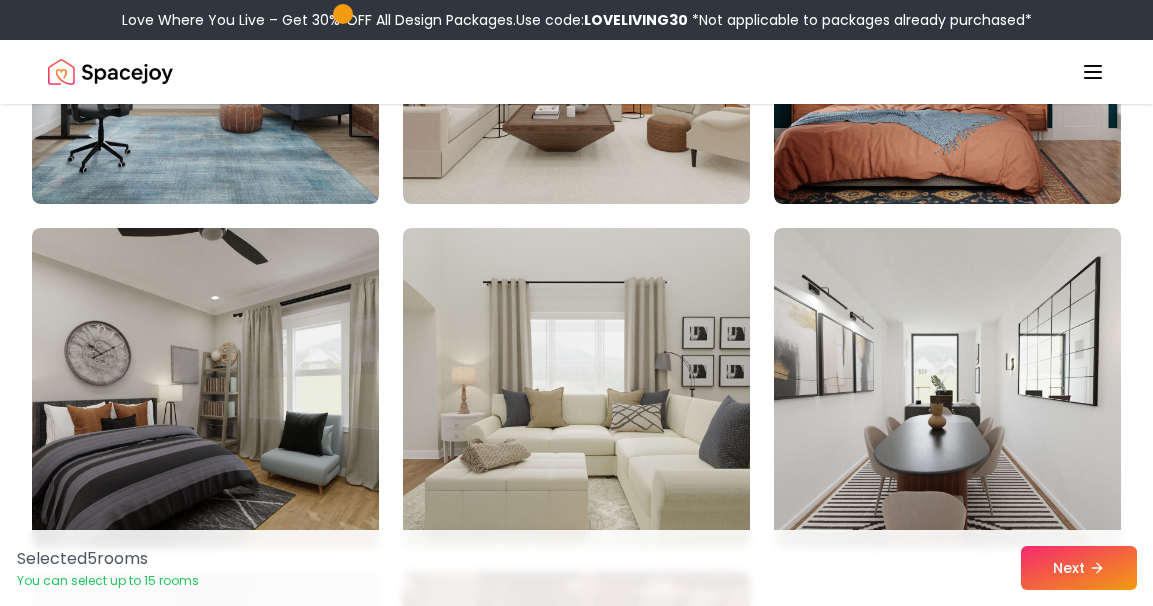 scroll, scrollTop: 5164, scrollLeft: 0, axis: vertical 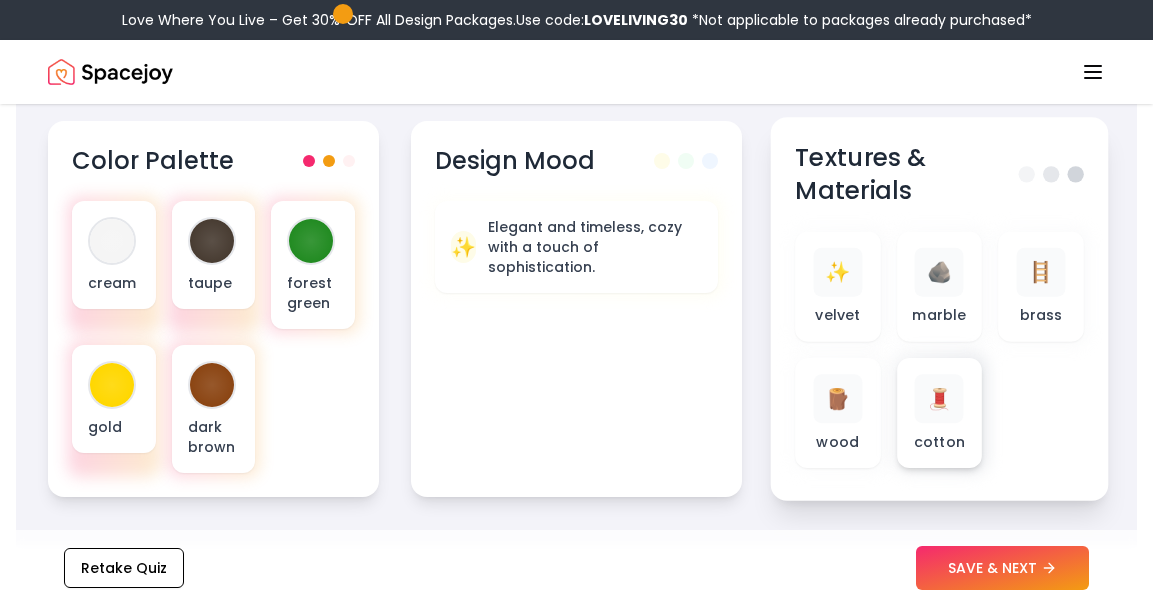 click on "🧵" at bounding box center (939, 398) 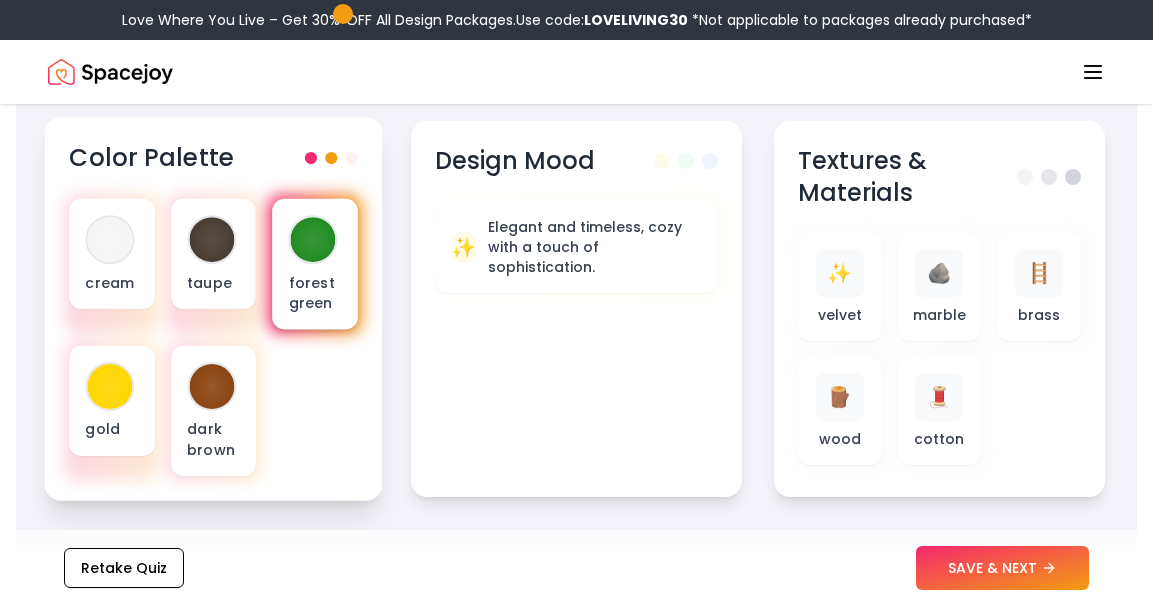 click at bounding box center [313, 239] 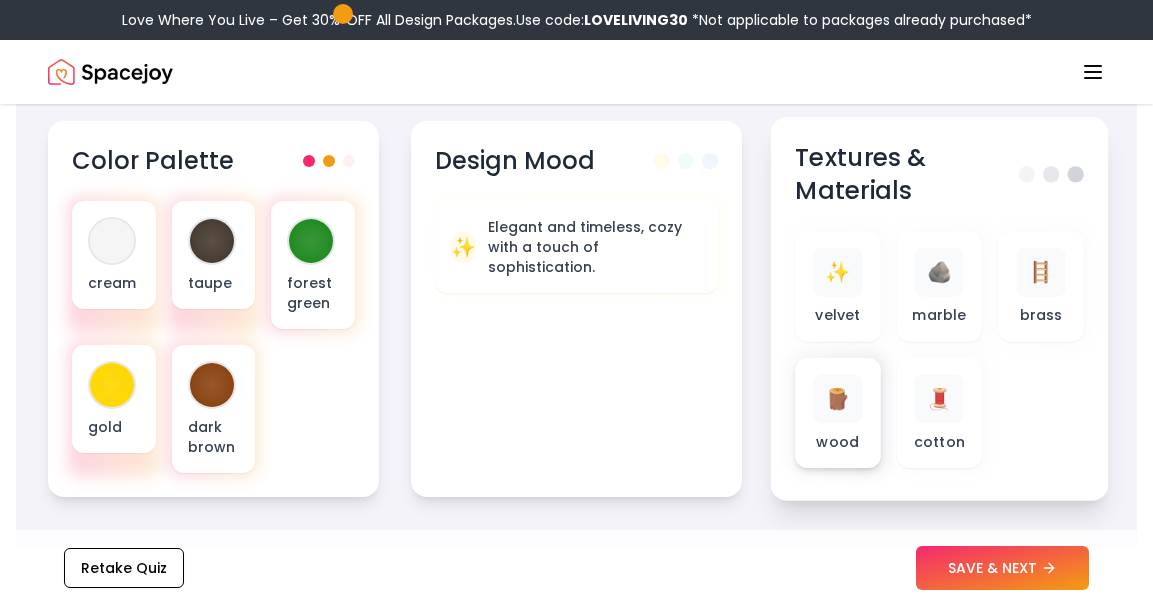 click on "🪵" at bounding box center [838, 398] 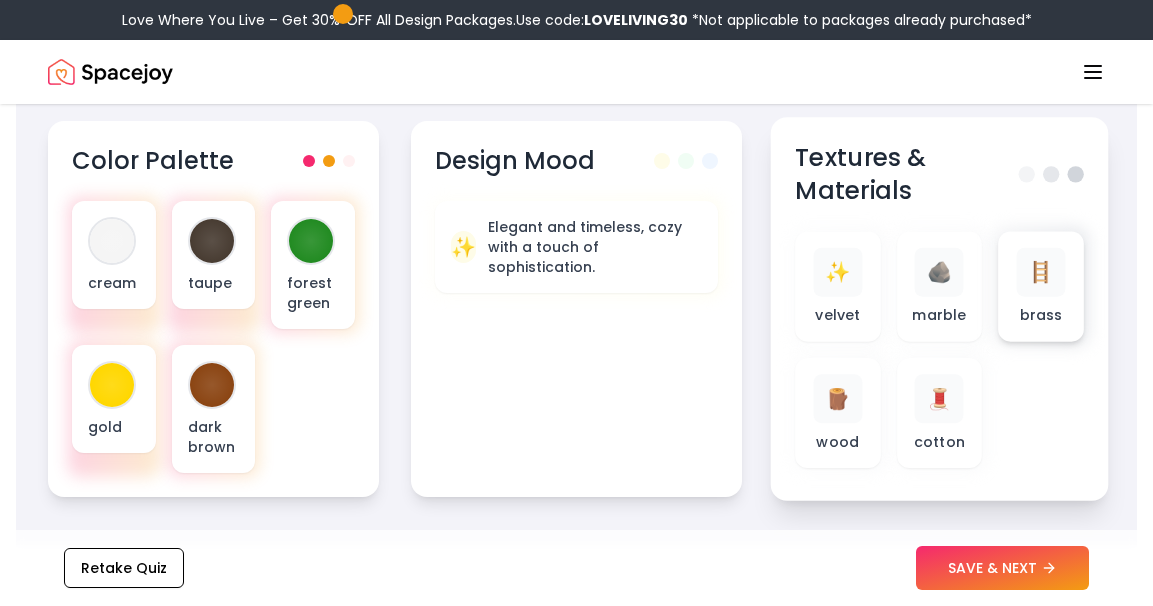 click on "🪜 brass" at bounding box center [1041, 287] 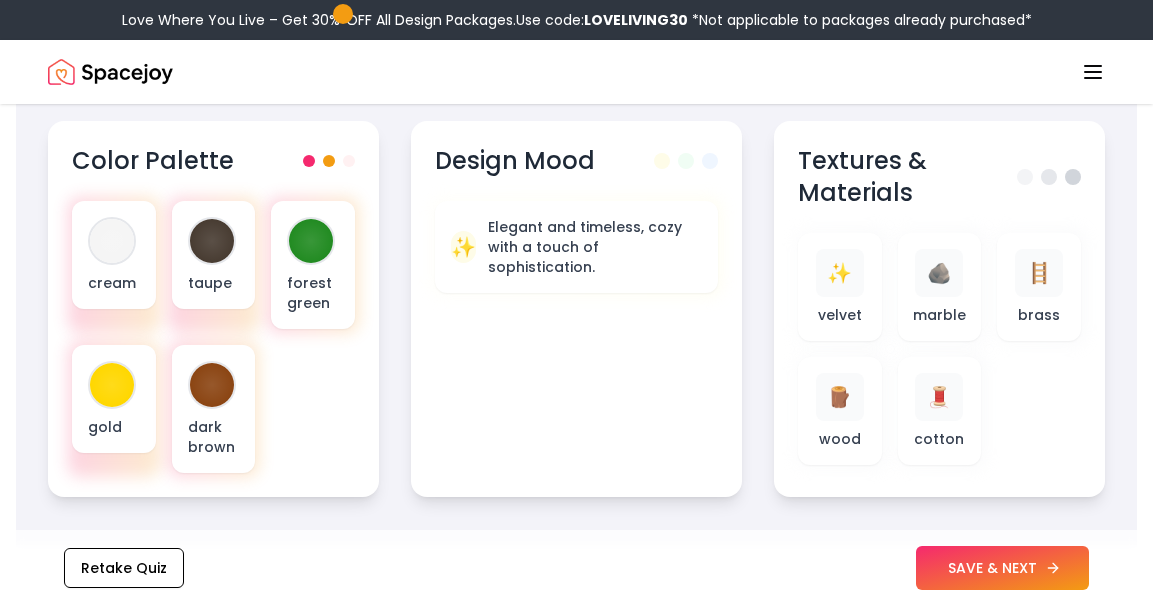 click on "SAVE & NEXT" at bounding box center [1002, 568] 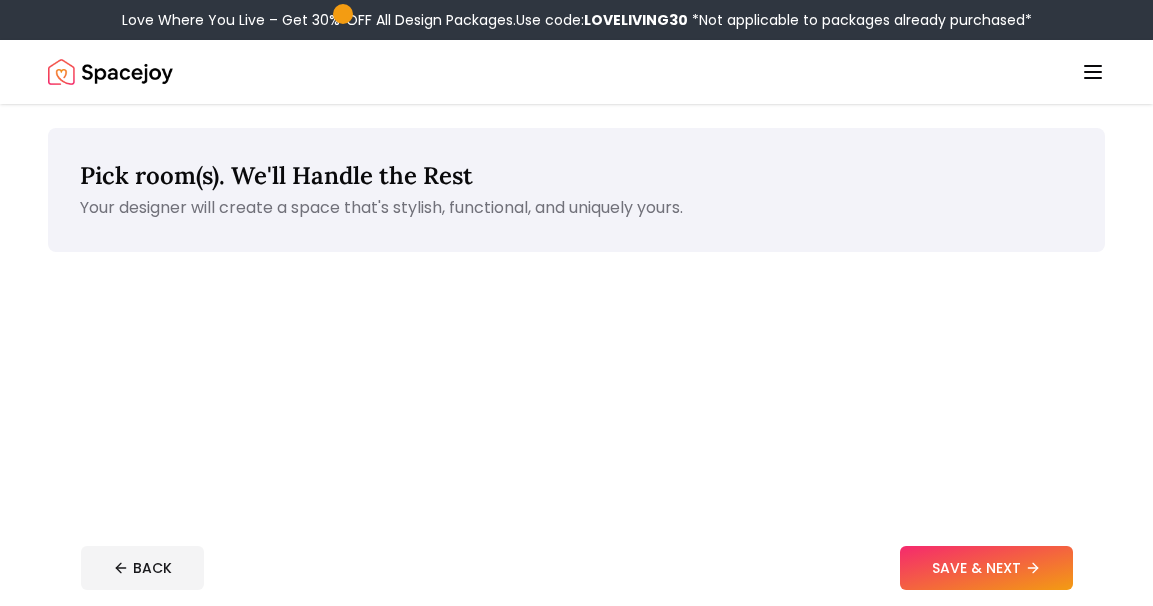 scroll, scrollTop: 0, scrollLeft: 0, axis: both 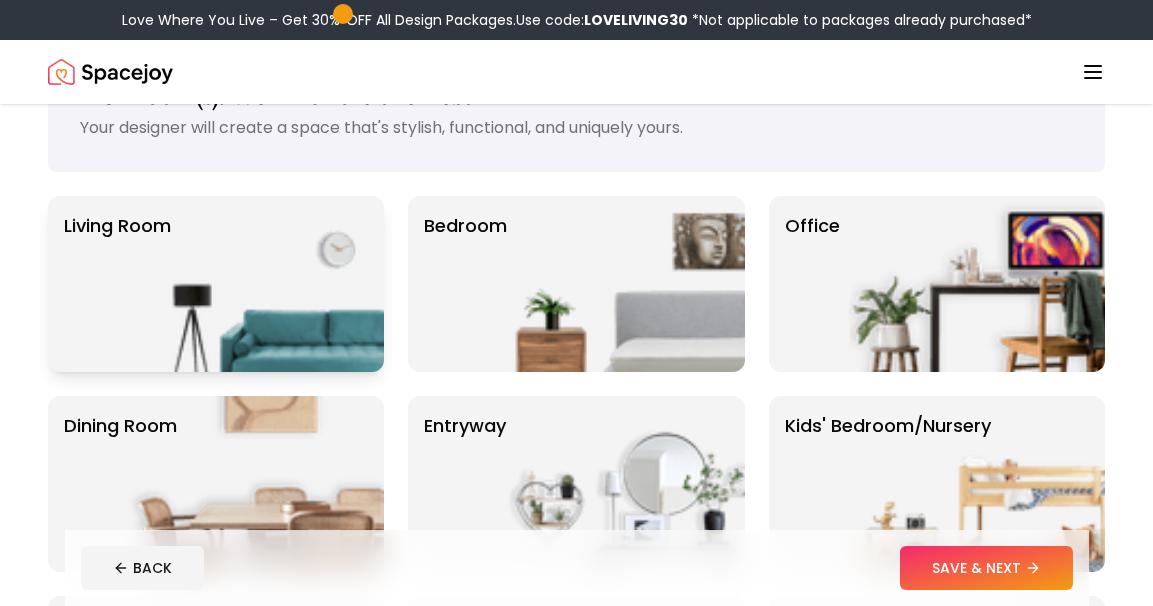 click at bounding box center [256, 284] 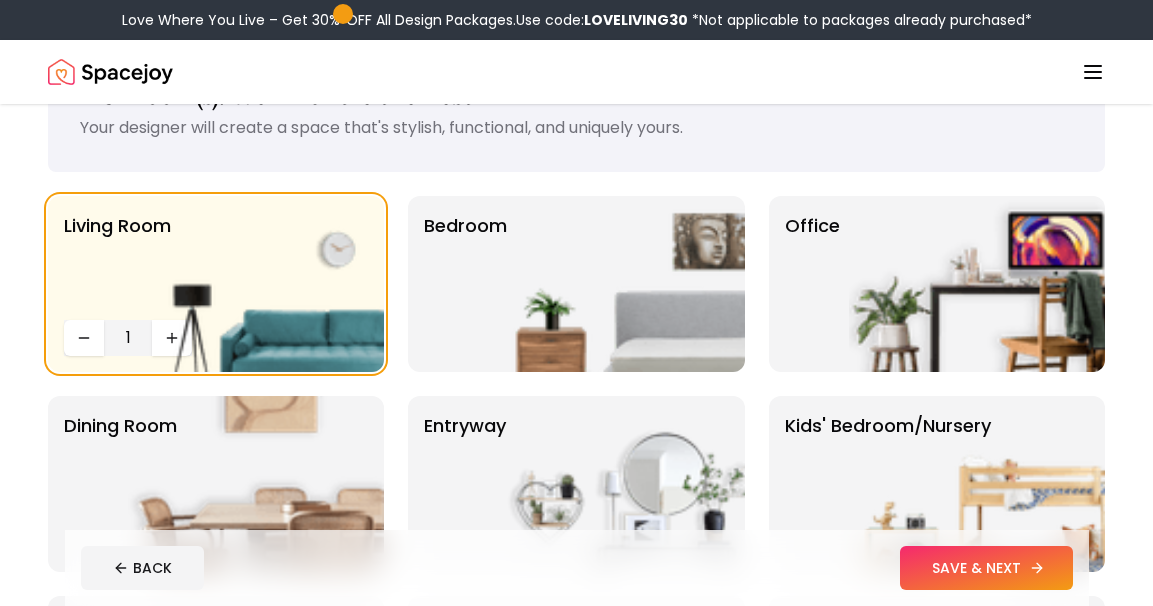 click on "SAVE & NEXT" at bounding box center [986, 568] 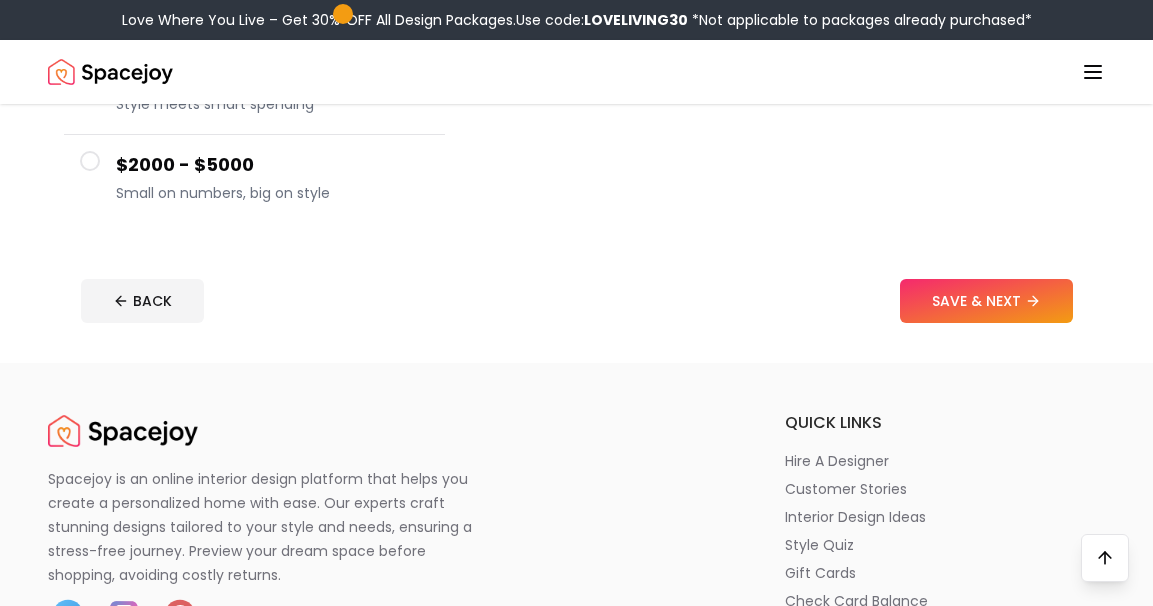 click on "Small on numbers, big on style" at bounding box center [272, 193] 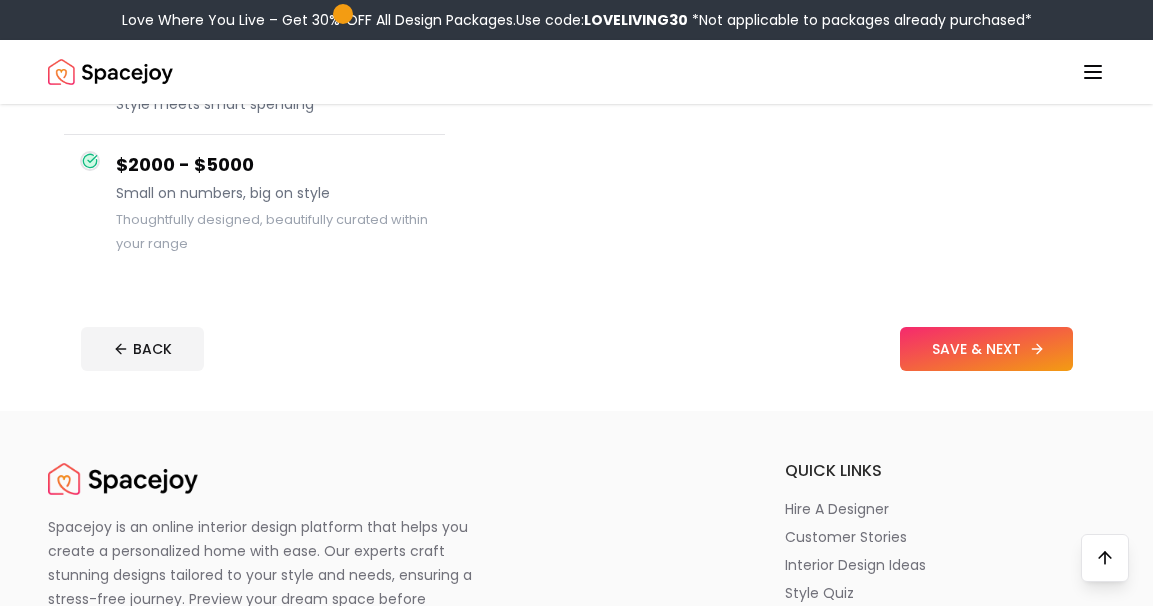 click on "SAVE & NEXT" at bounding box center [986, 349] 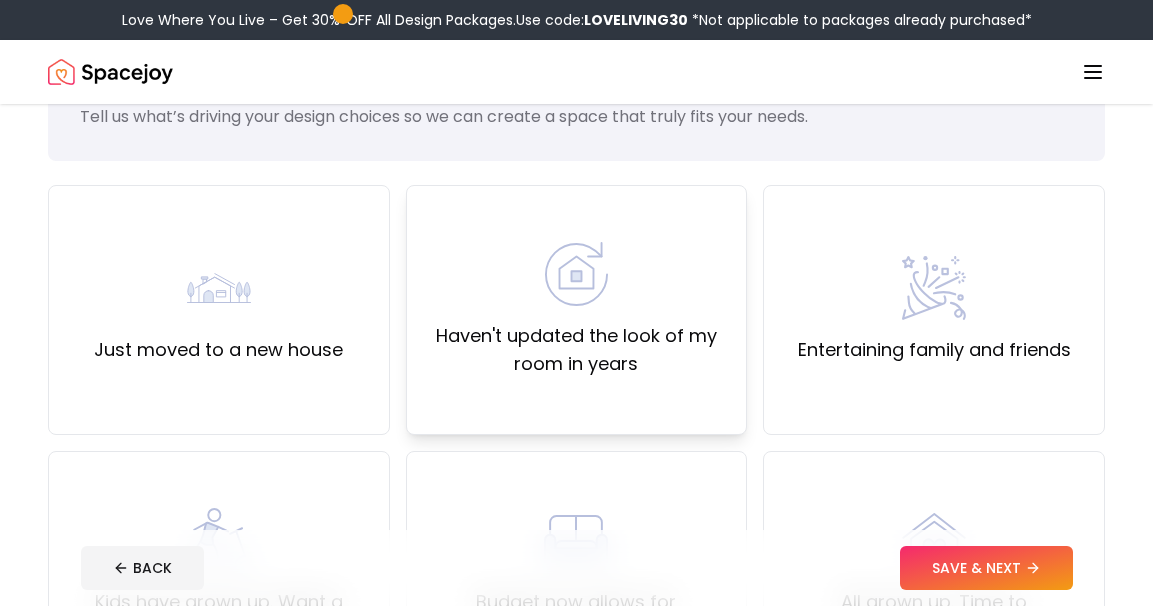 scroll, scrollTop: 113, scrollLeft: 0, axis: vertical 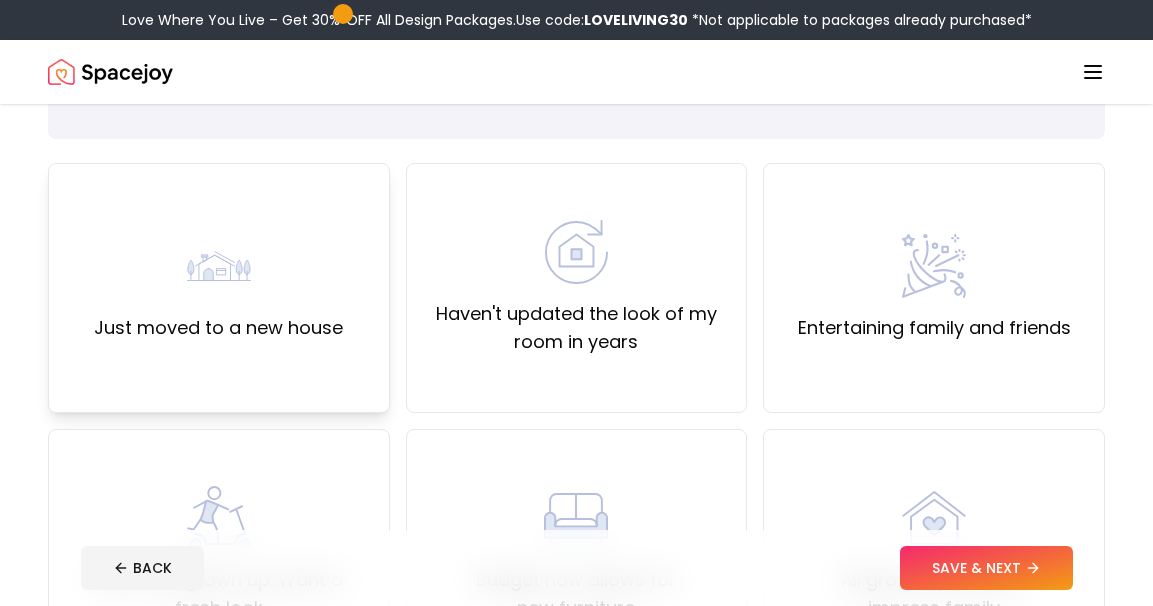 click on "Just moved to a new house" at bounding box center [219, 288] 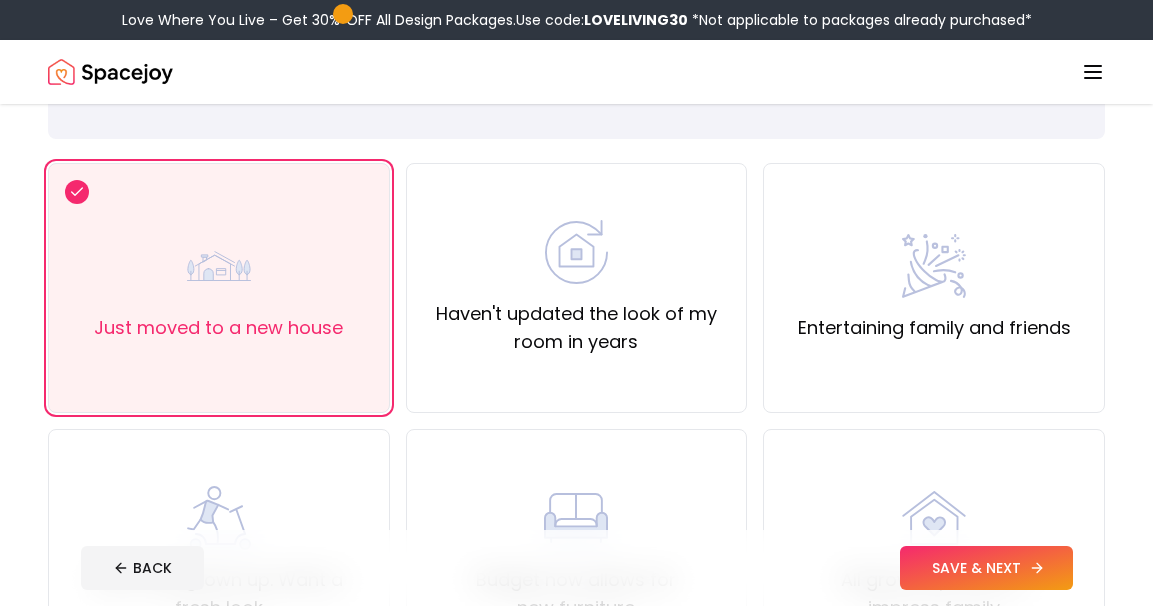click on "SAVE & NEXT" at bounding box center (986, 568) 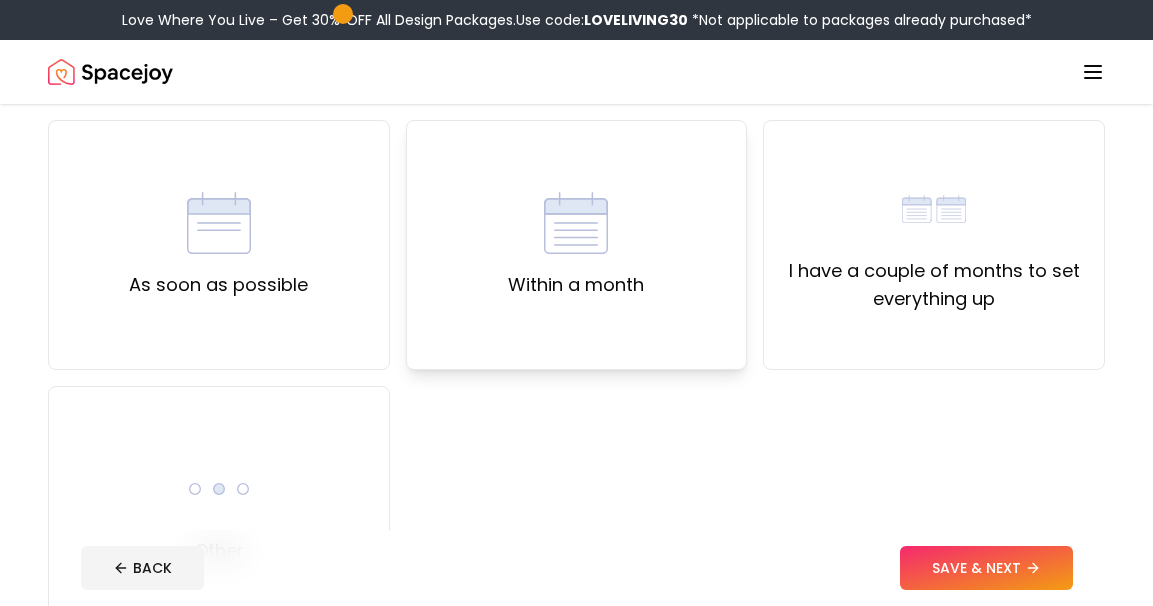 scroll, scrollTop: 163, scrollLeft: 0, axis: vertical 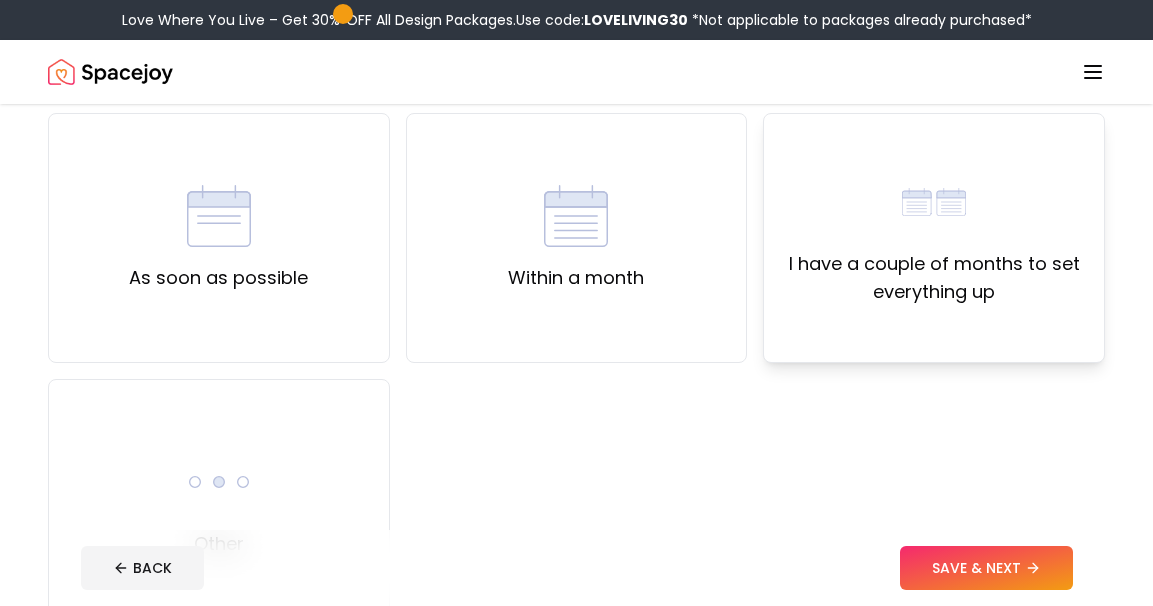 click on "I have a couple of months to set everything up" at bounding box center [934, 238] 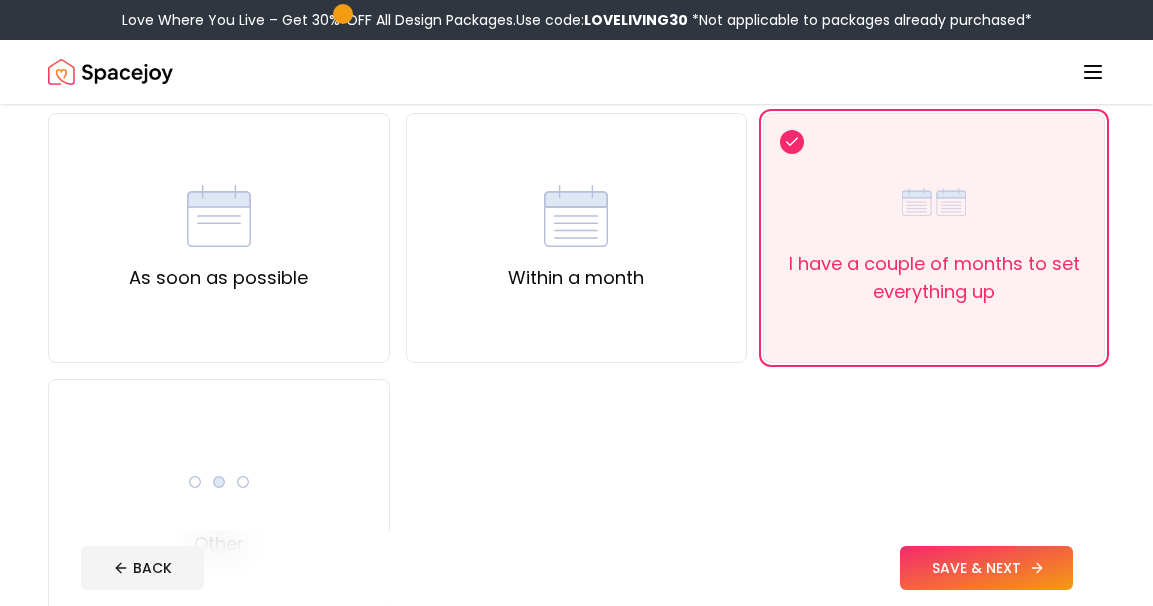click on "SAVE & NEXT" at bounding box center (986, 568) 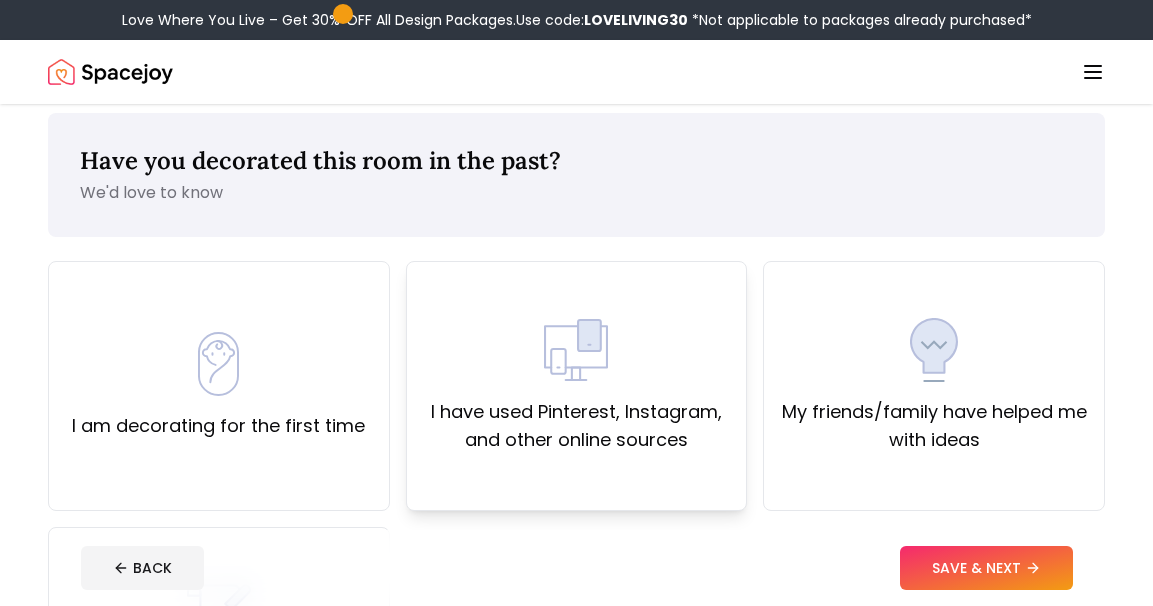 scroll, scrollTop: 68, scrollLeft: 0, axis: vertical 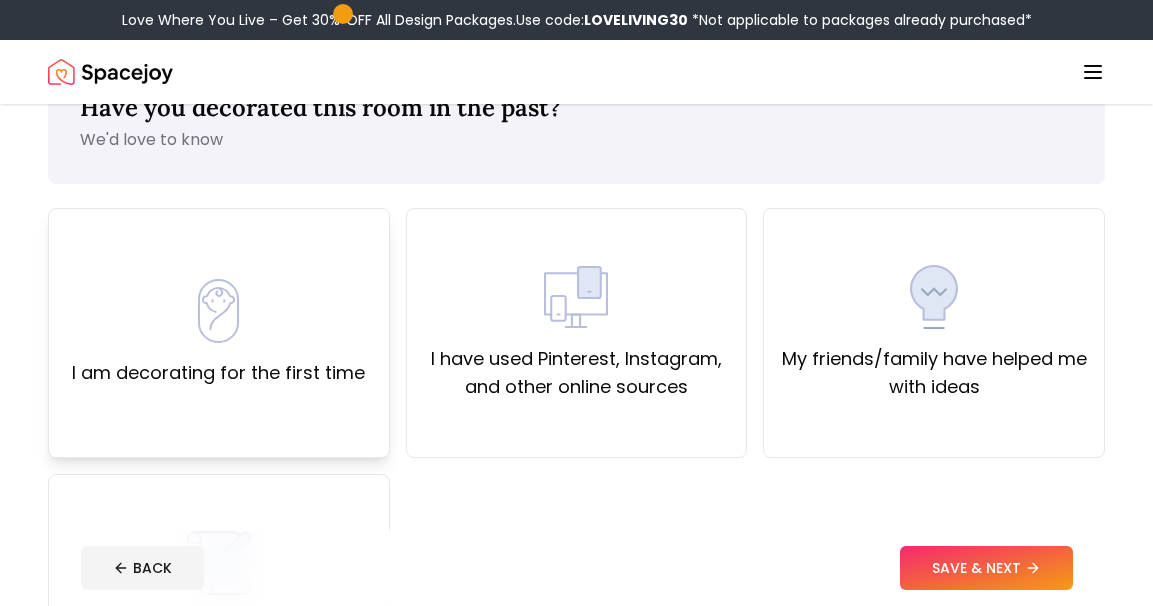 click on "I am decorating for the first time" at bounding box center (218, 333) 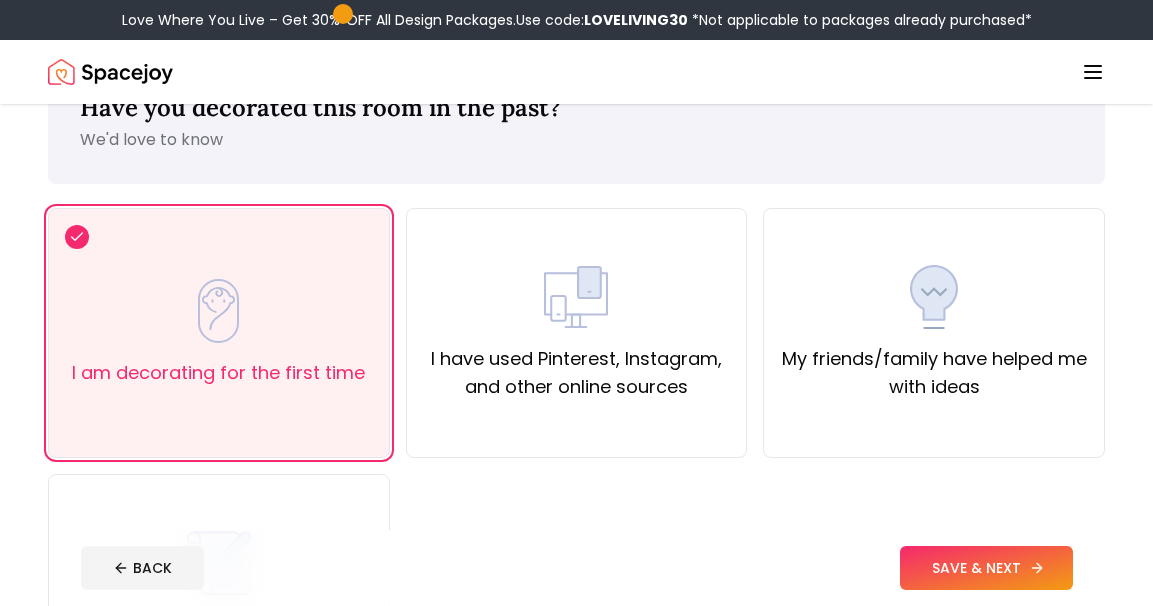 click on "SAVE & NEXT" at bounding box center [986, 568] 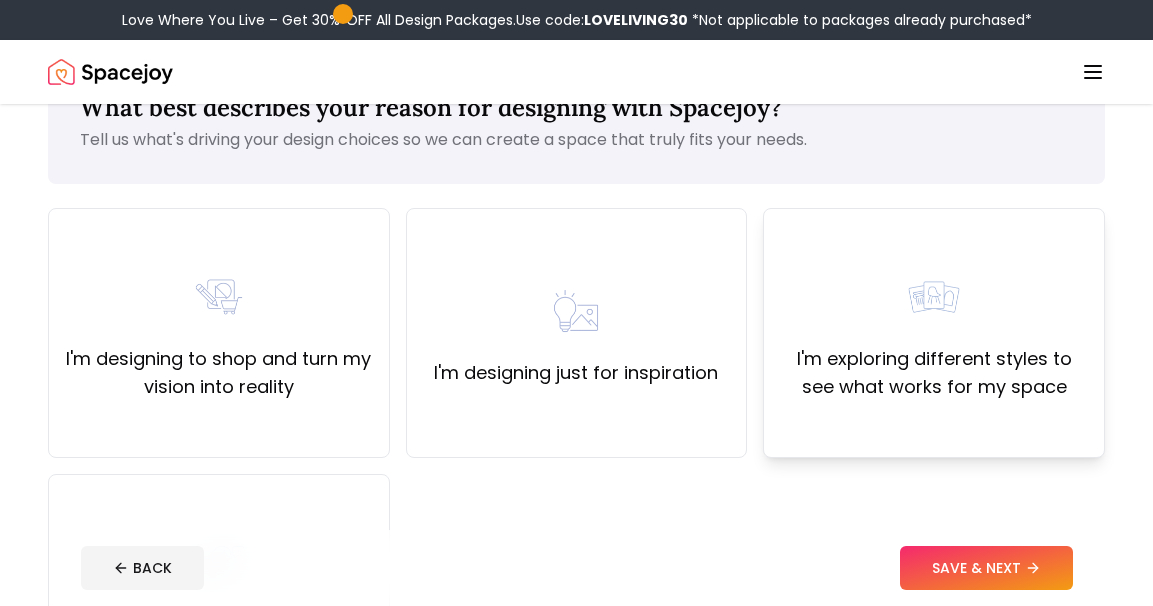 click on "I'm exploring different styles to see what works for my space" at bounding box center (934, 373) 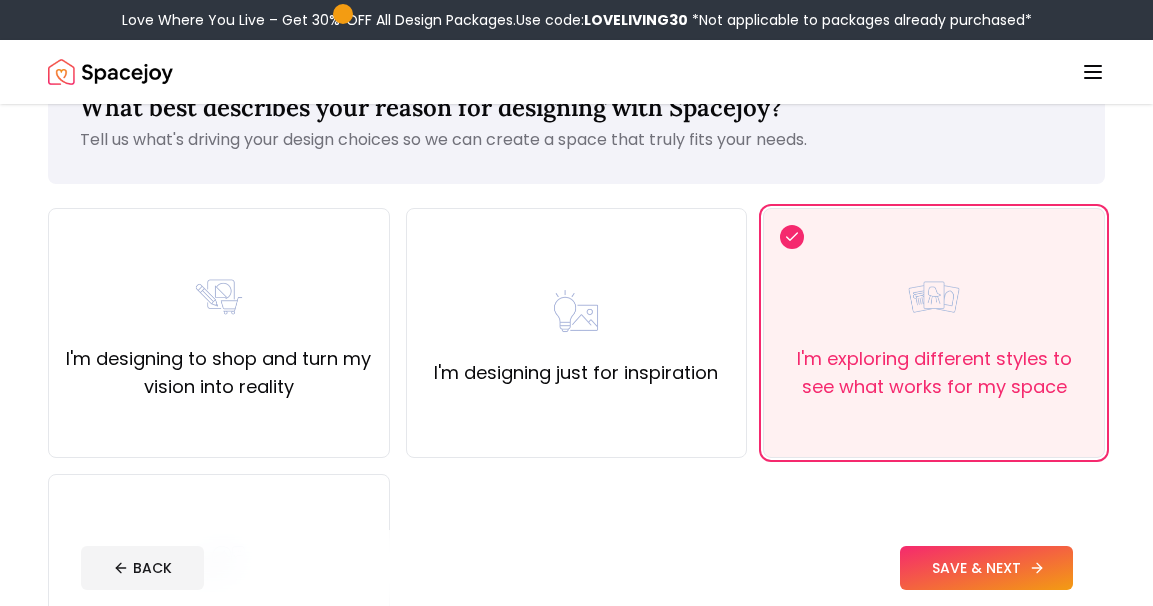 click on "SAVE & NEXT" at bounding box center [986, 568] 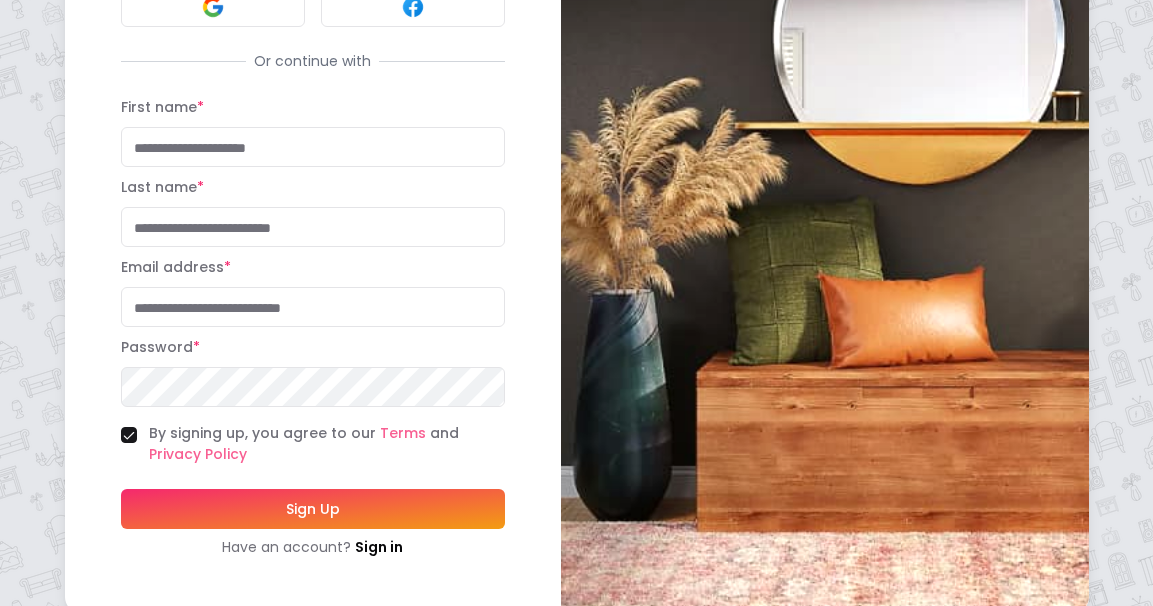 scroll, scrollTop: 0, scrollLeft: 0, axis: both 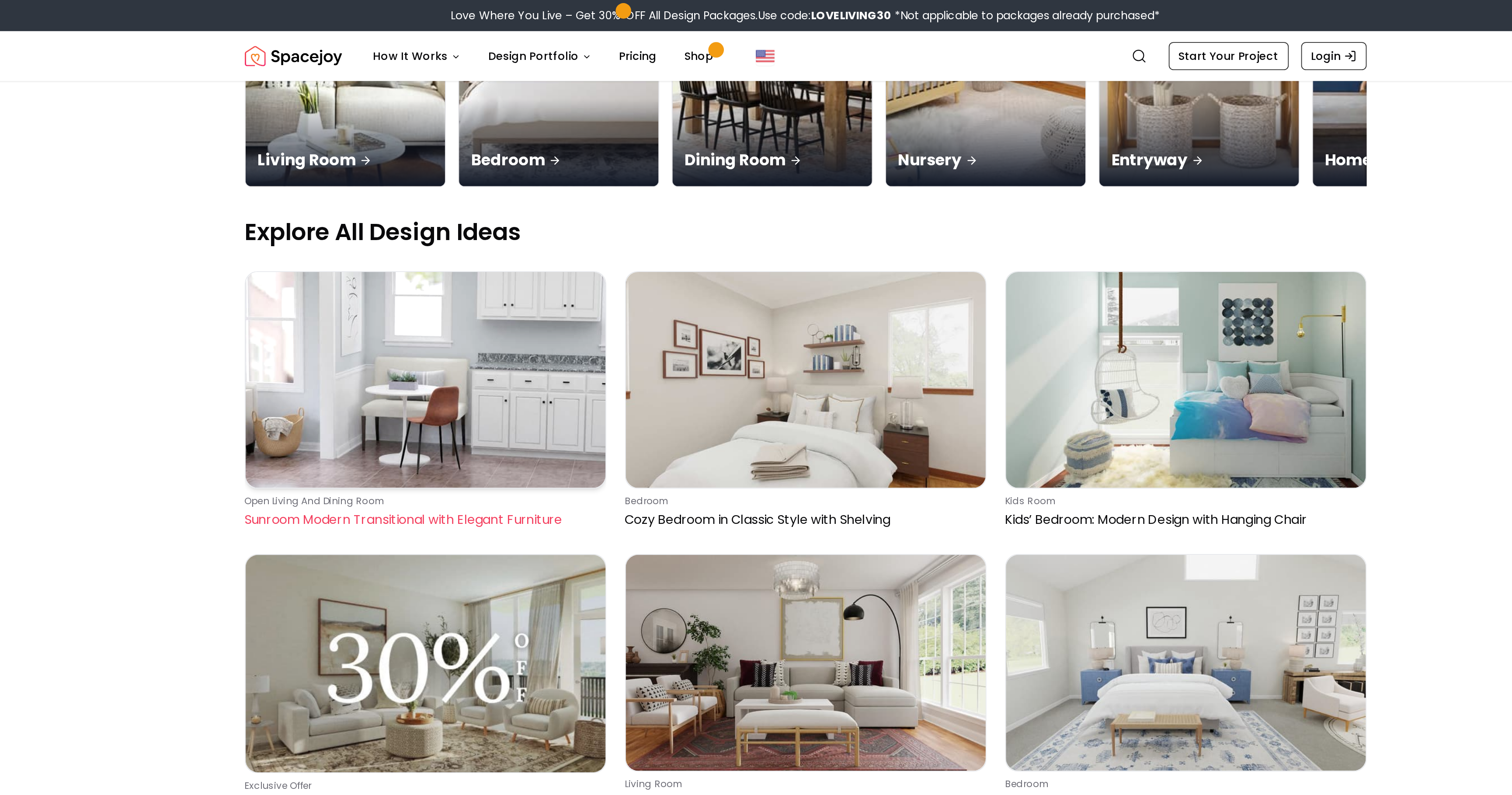 click at bounding box center [543, 213] 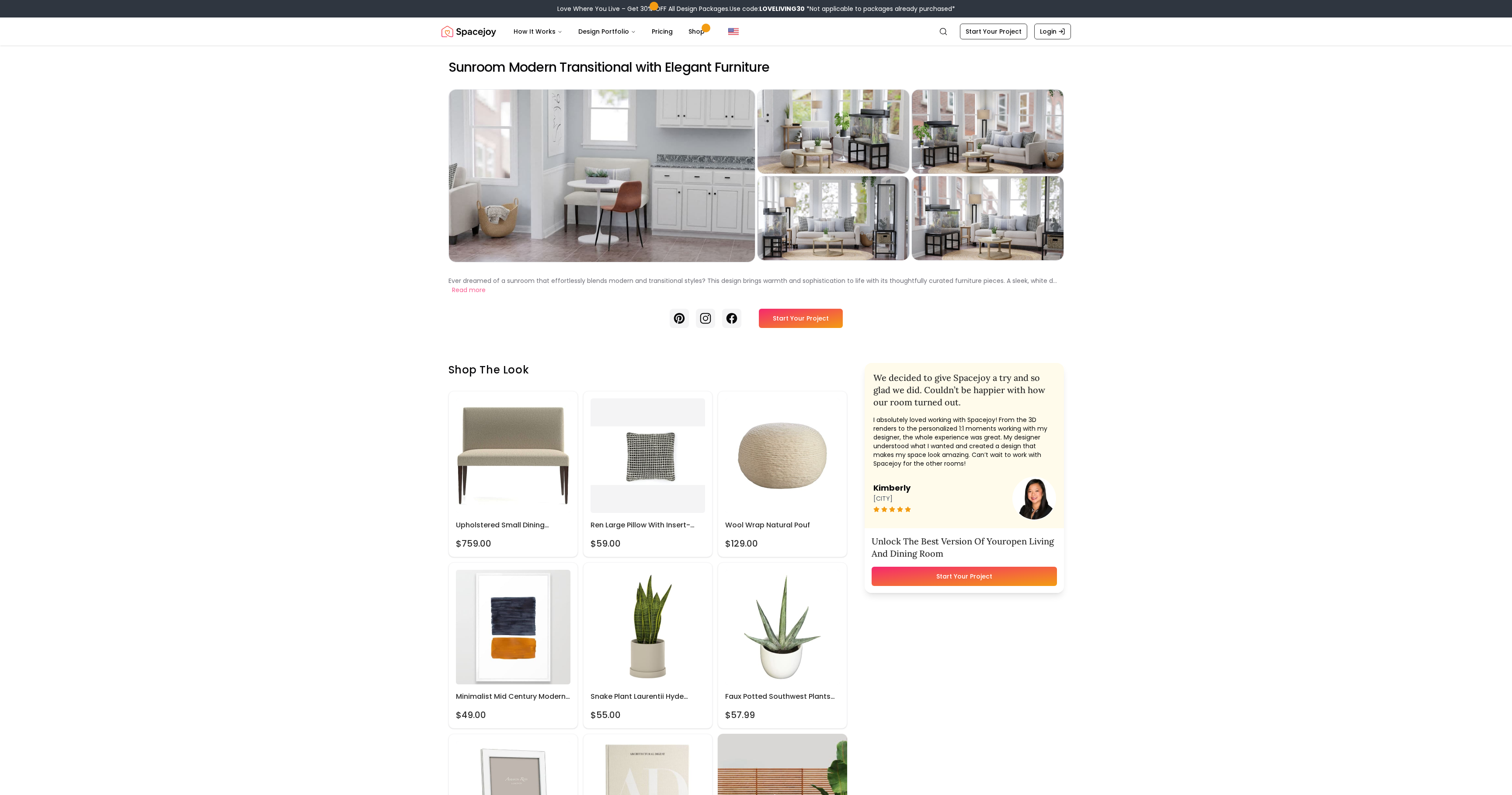 scroll, scrollTop: 0, scrollLeft: 0, axis: both 